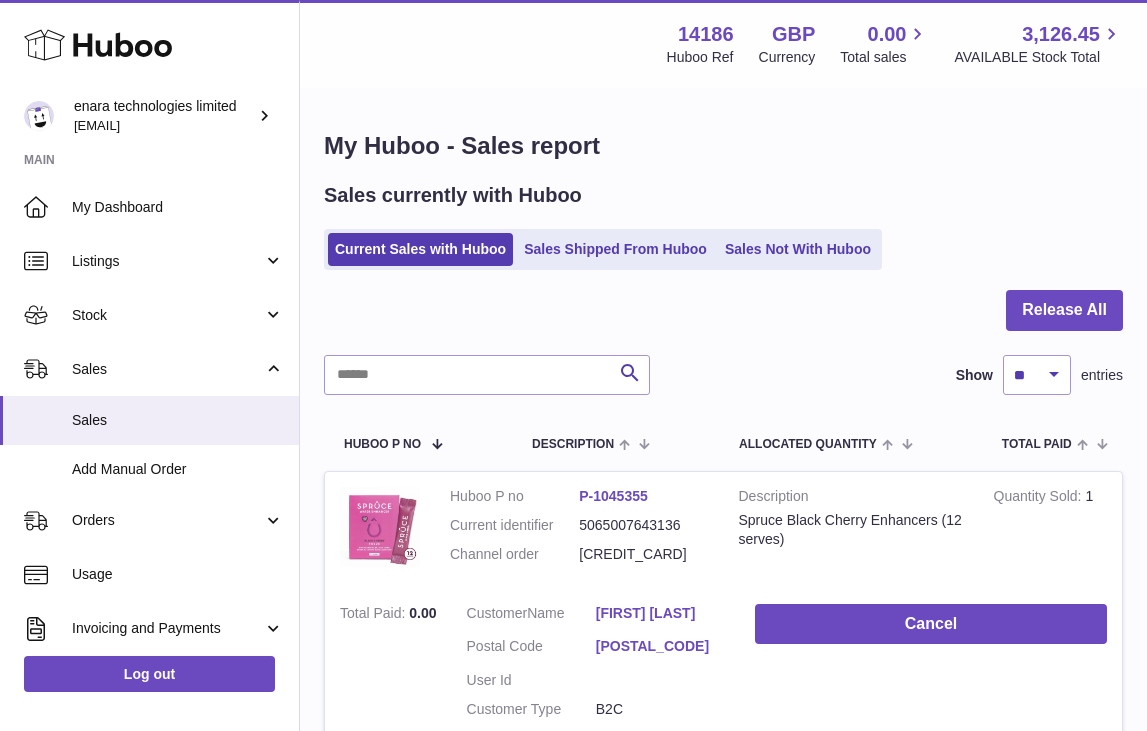 scroll, scrollTop: 2448, scrollLeft: 0, axis: vertical 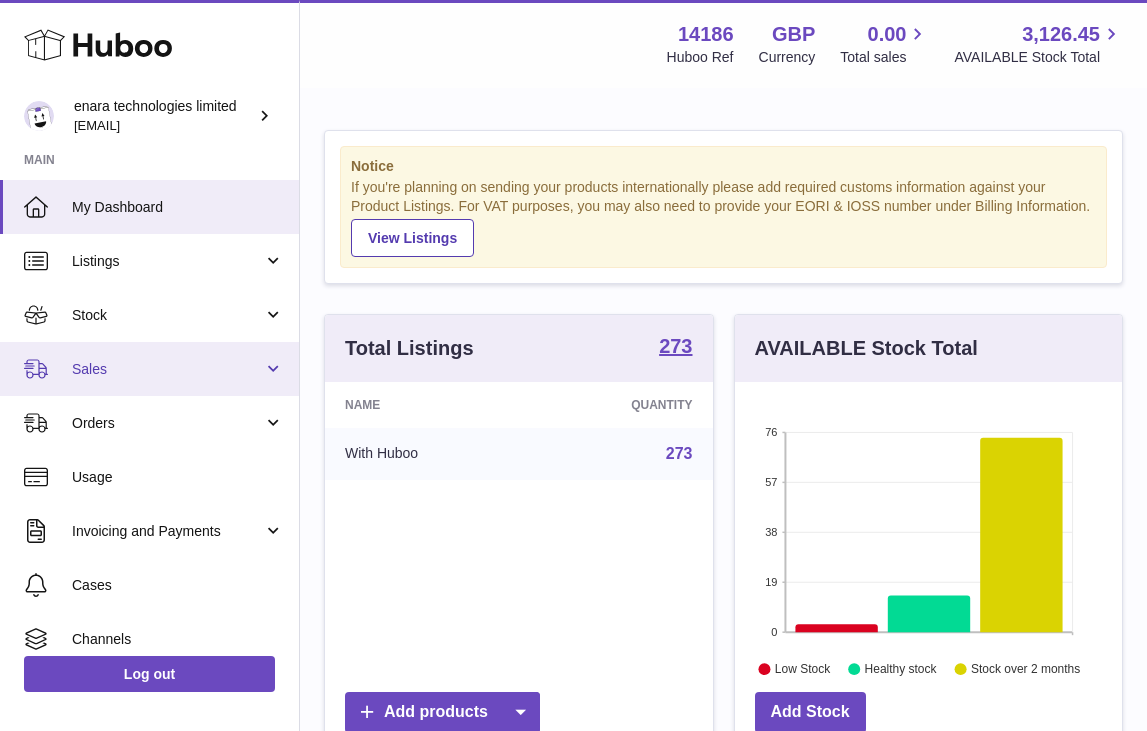 click on "Sales" at bounding box center (149, 369) 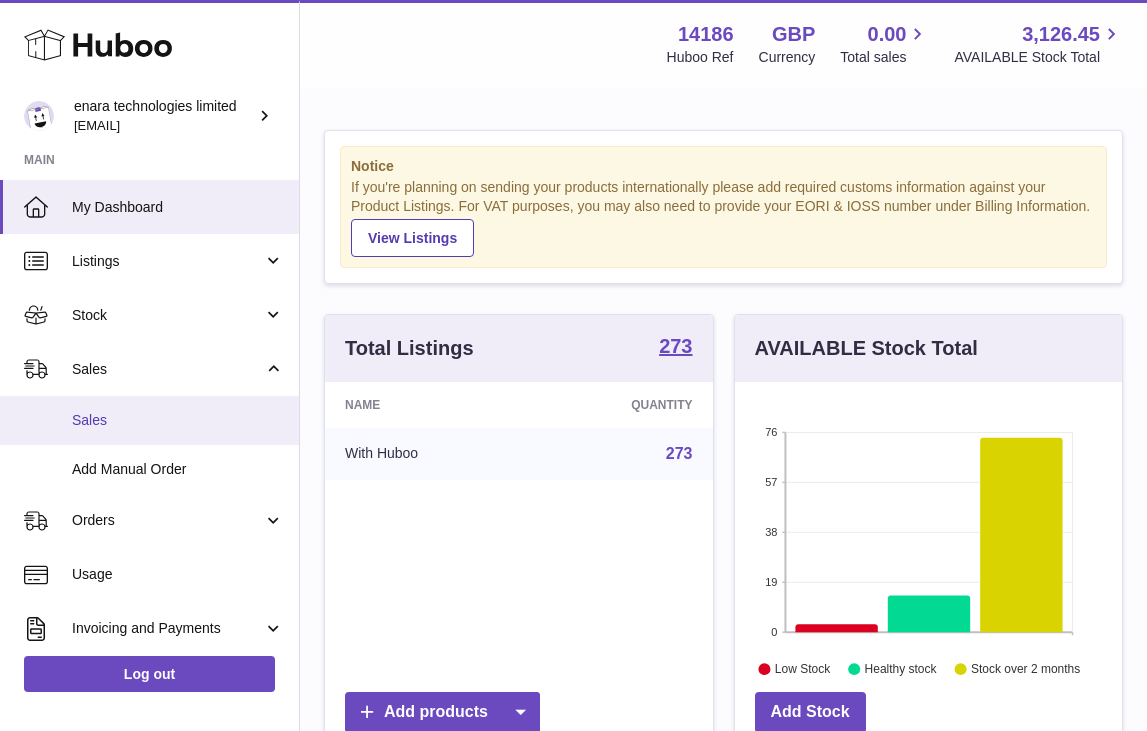 click on "Sales" at bounding box center [178, 420] 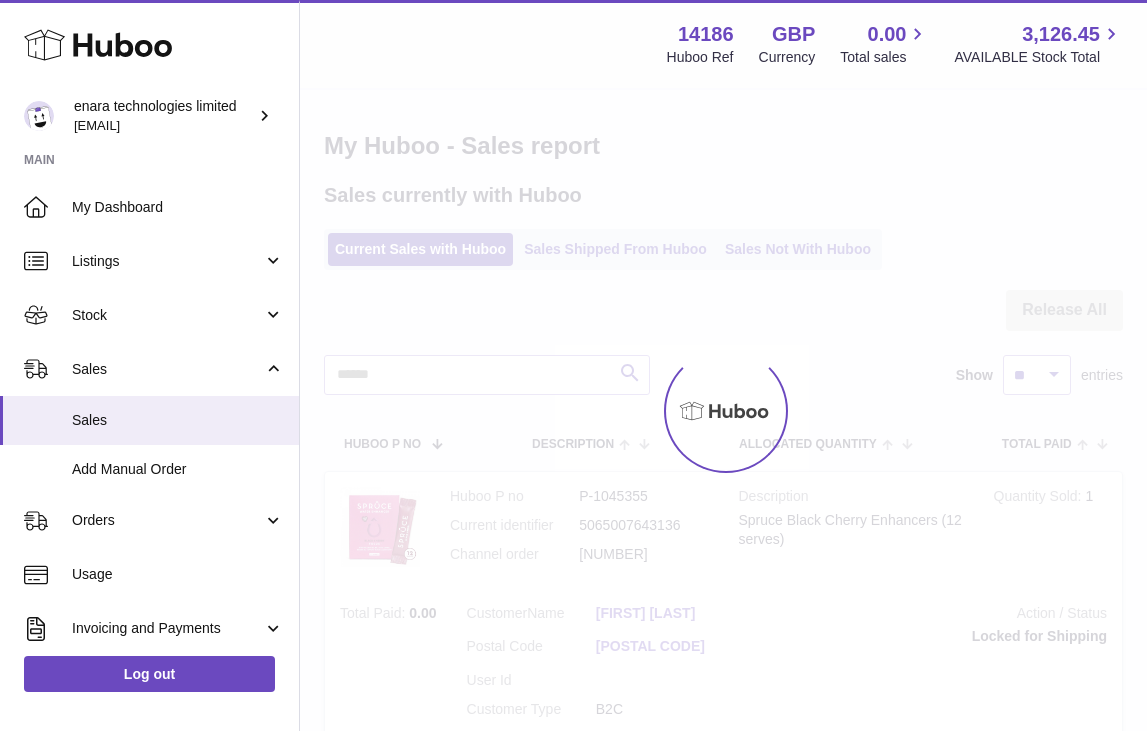 scroll, scrollTop: 0, scrollLeft: 0, axis: both 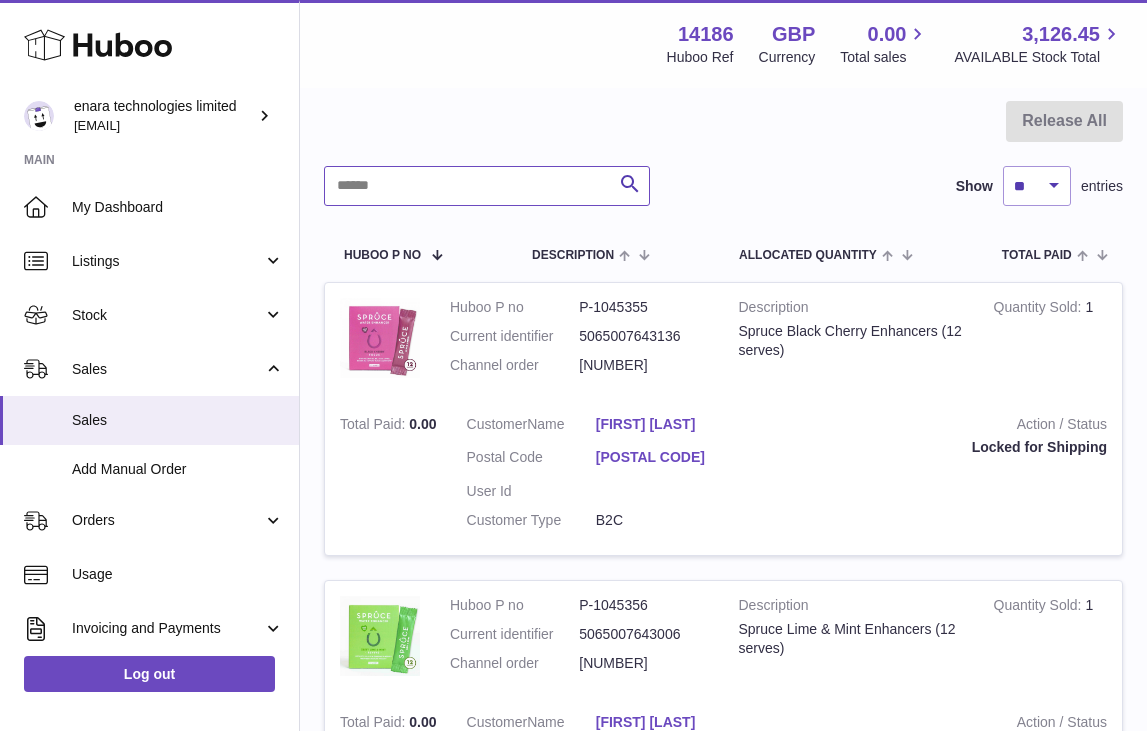 click at bounding box center [487, 186] 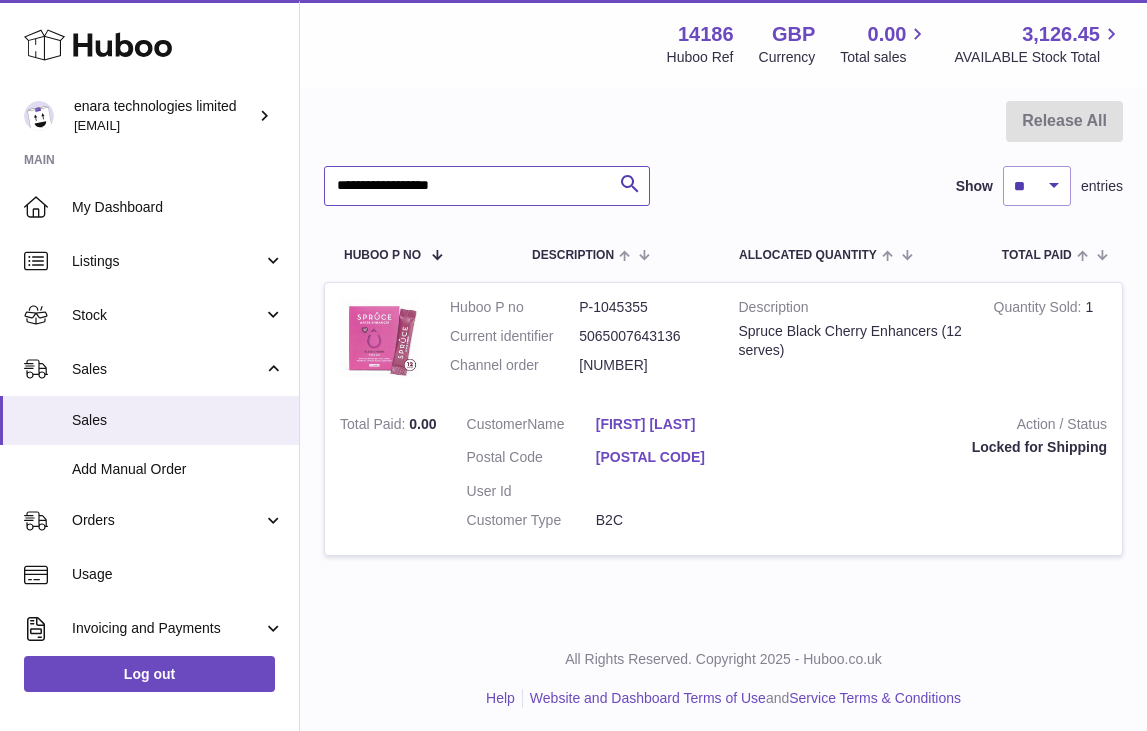 drag, startPoint x: 517, startPoint y: 187, endPoint x: 156, endPoint y: 156, distance: 362.32858 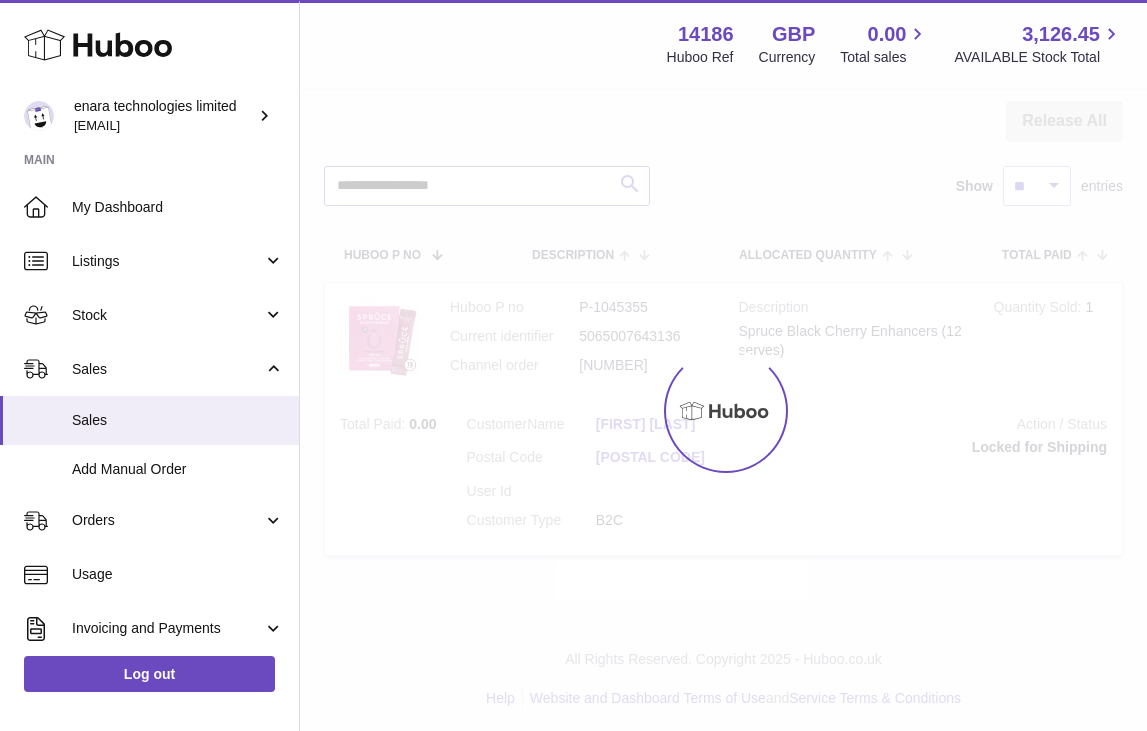 scroll, scrollTop: 0, scrollLeft: 0, axis: both 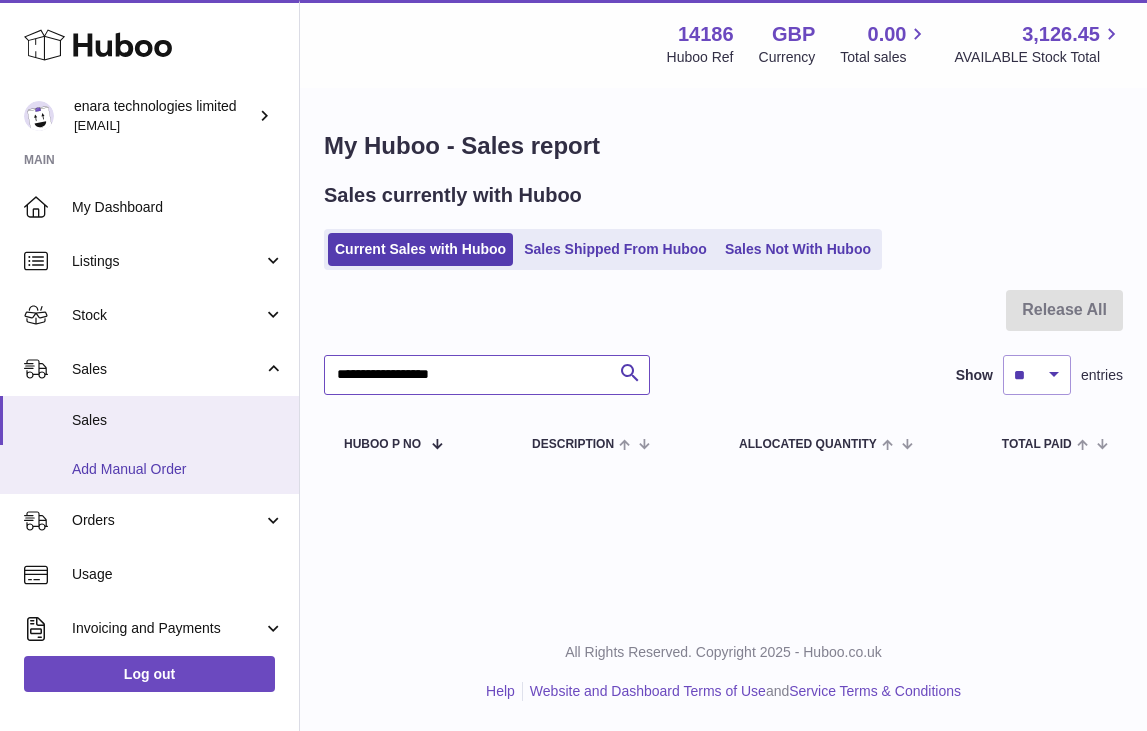 type on "**********" 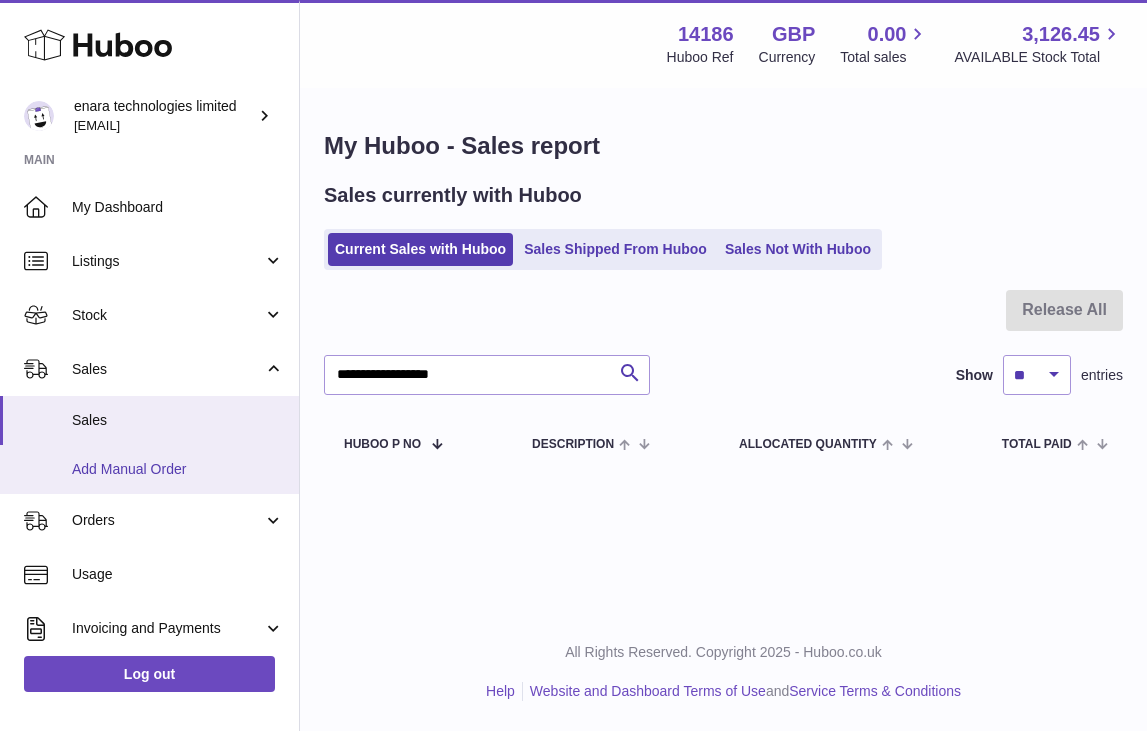 click on "Add Manual Order" at bounding box center (149, 469) 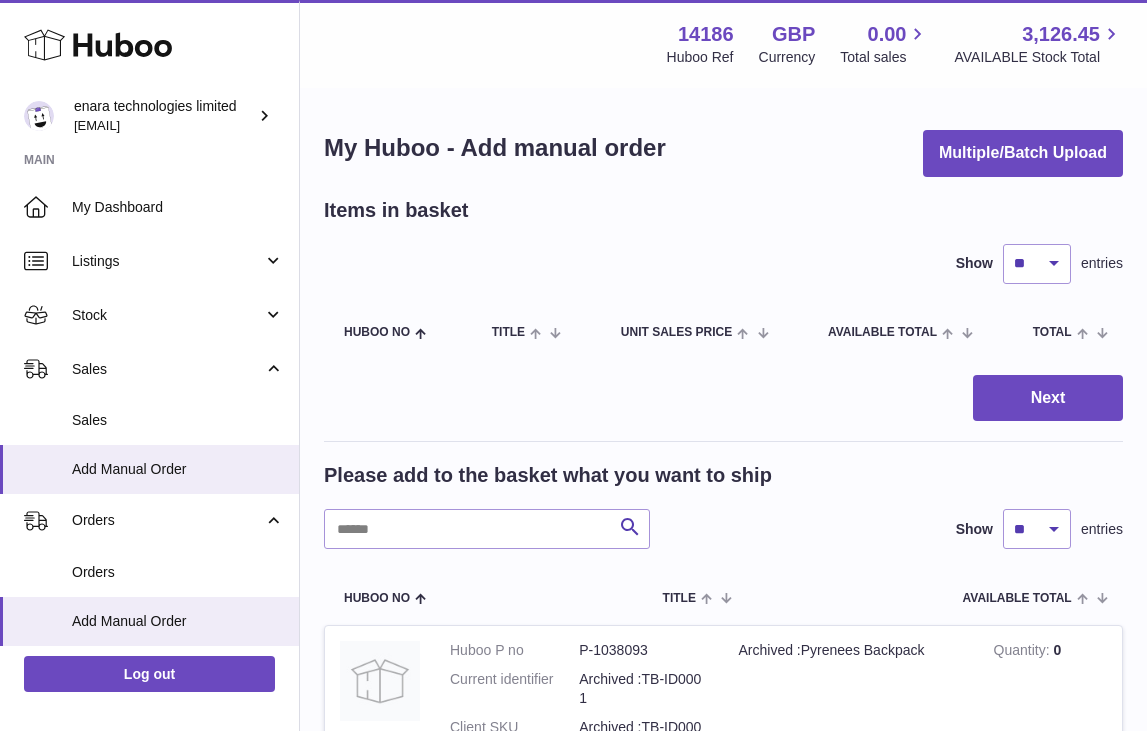 scroll, scrollTop: 0, scrollLeft: 0, axis: both 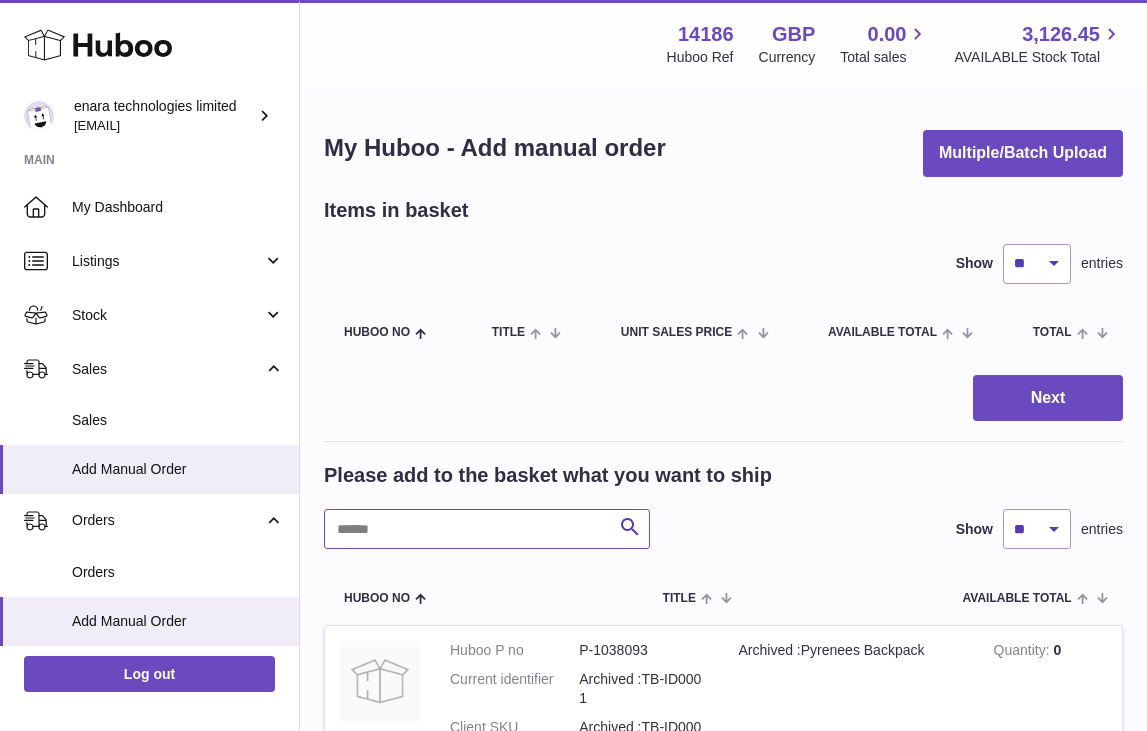 click at bounding box center (487, 529) 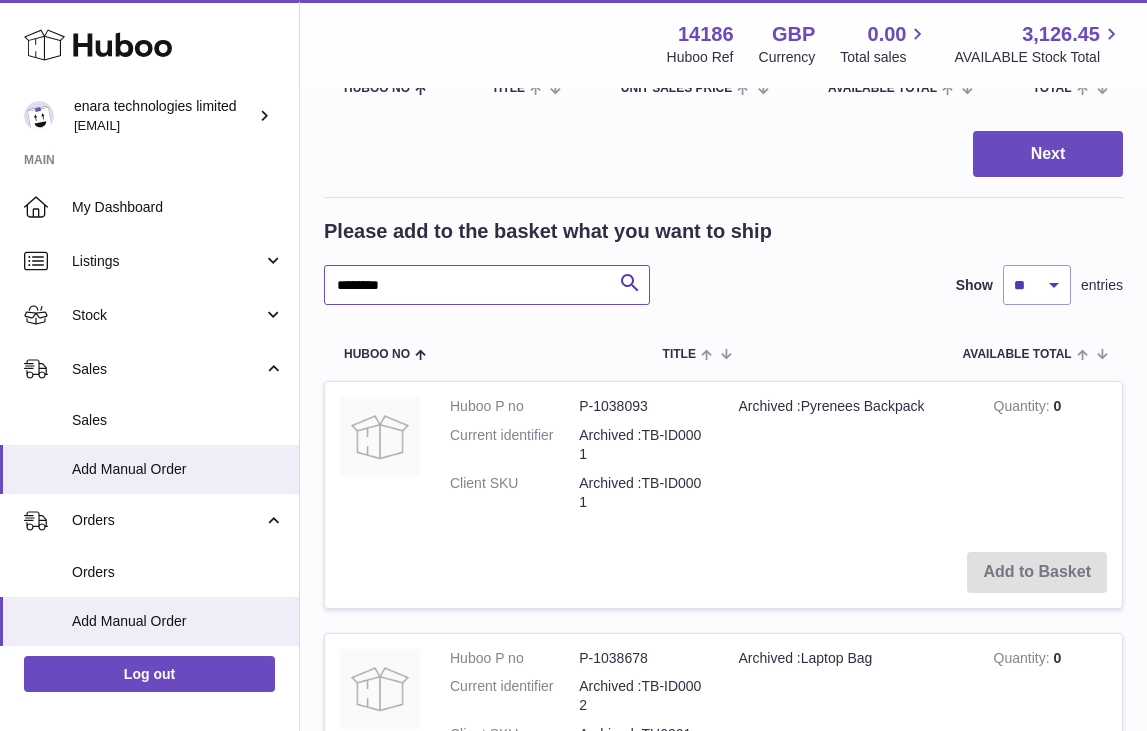 scroll, scrollTop: 282, scrollLeft: 0, axis: vertical 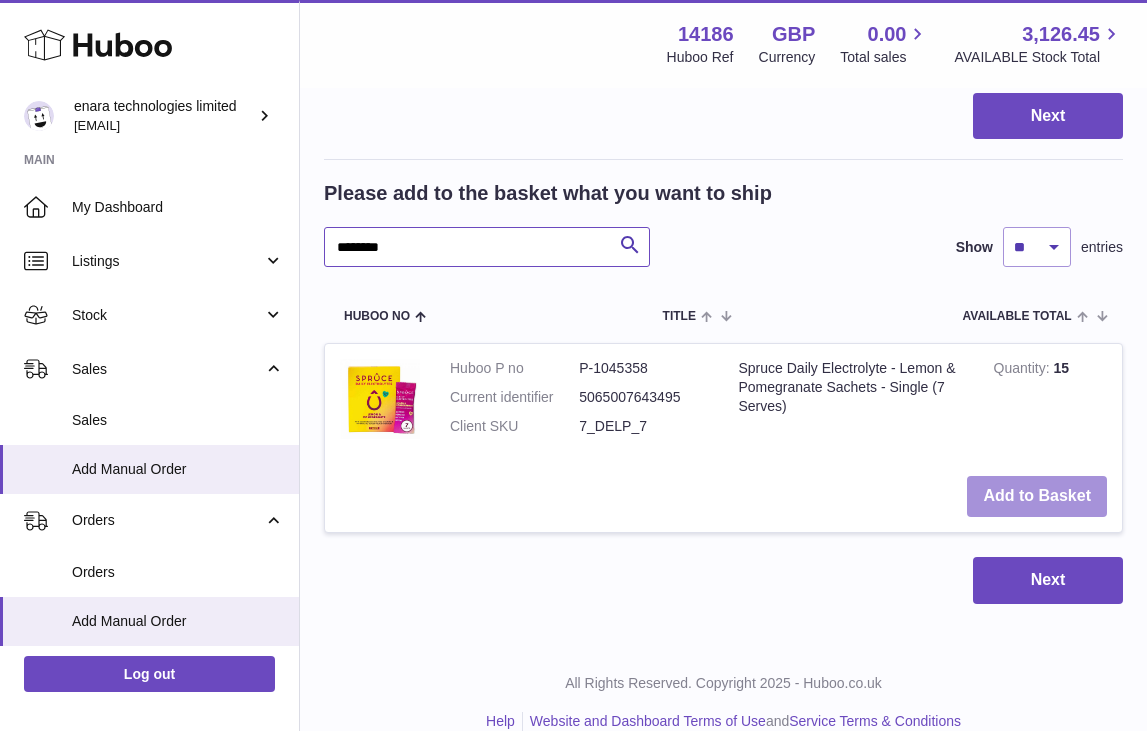 type on "********" 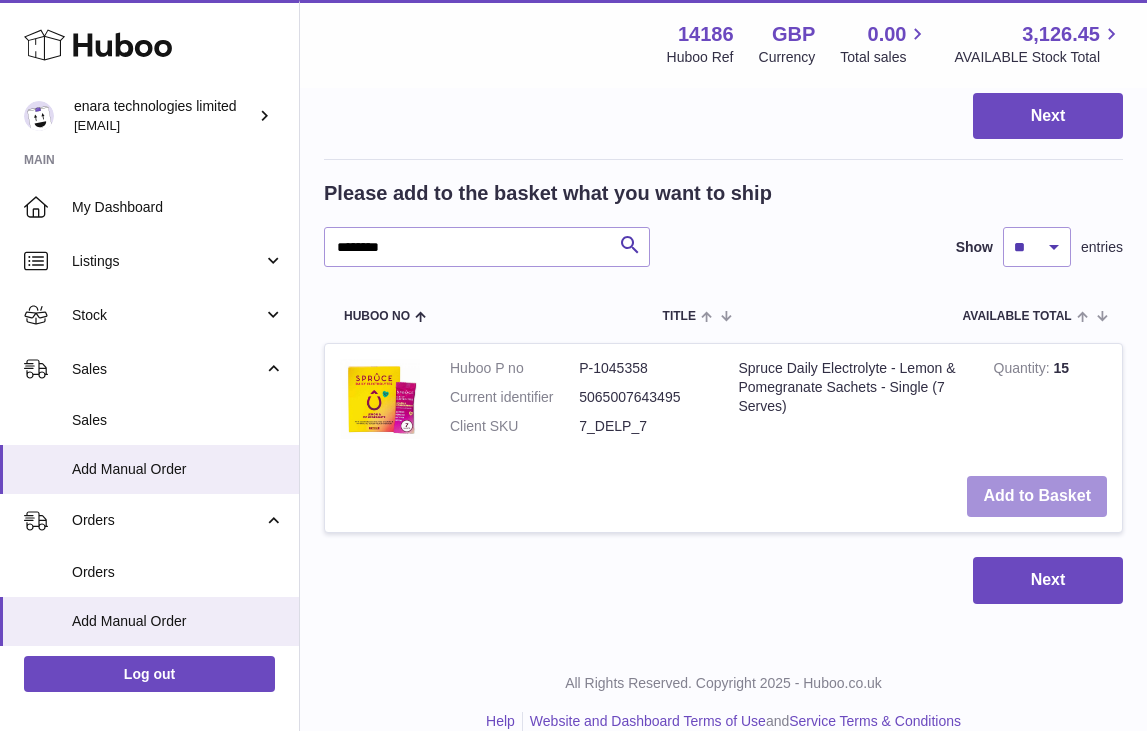 click on "Add to Basket" at bounding box center [1037, 496] 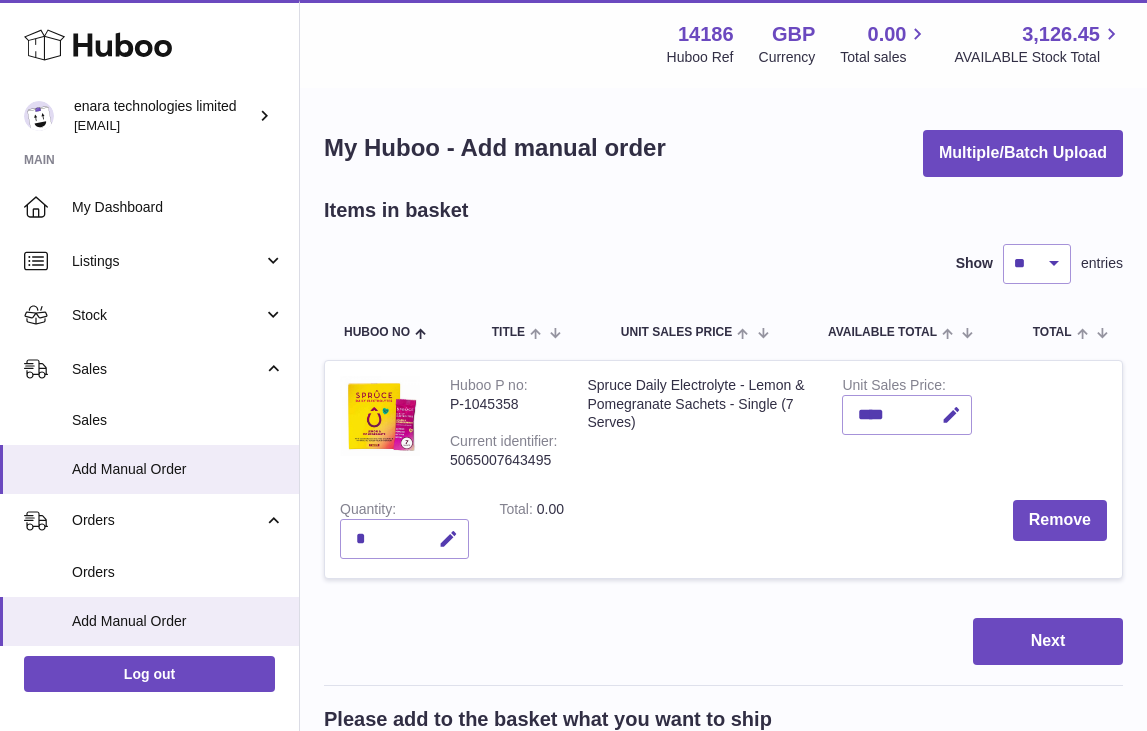 scroll, scrollTop: 0, scrollLeft: 0, axis: both 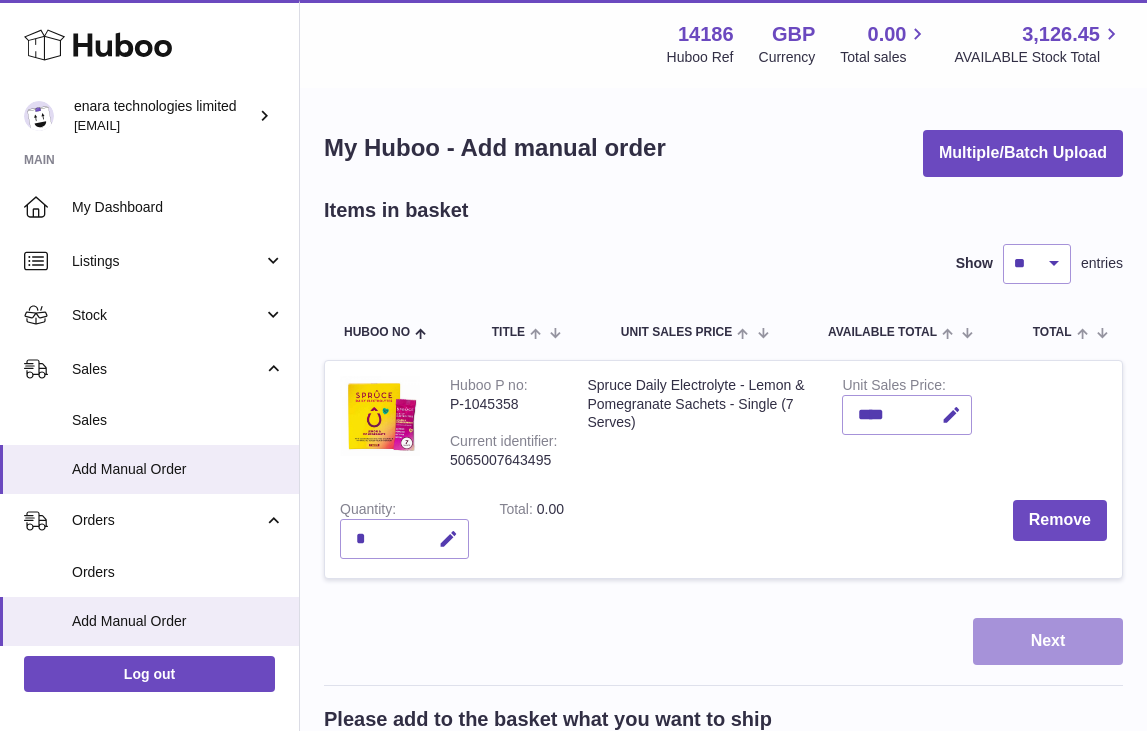 click on "Next" at bounding box center [1048, 641] 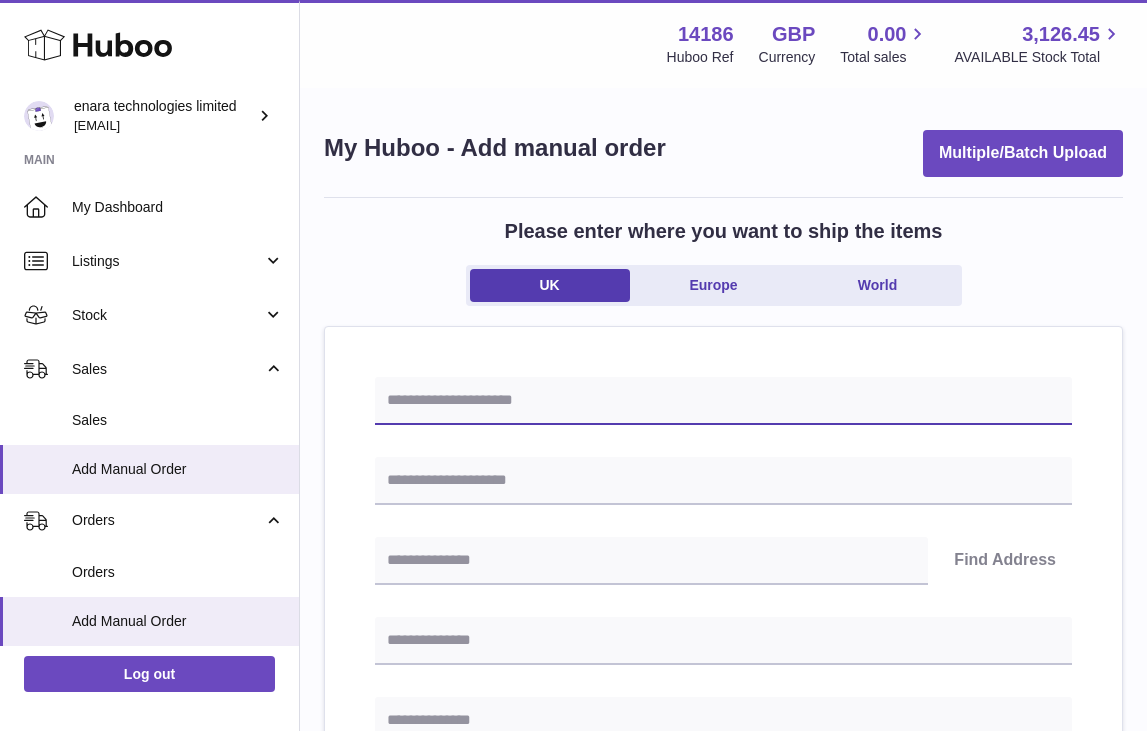 click at bounding box center (723, 401) 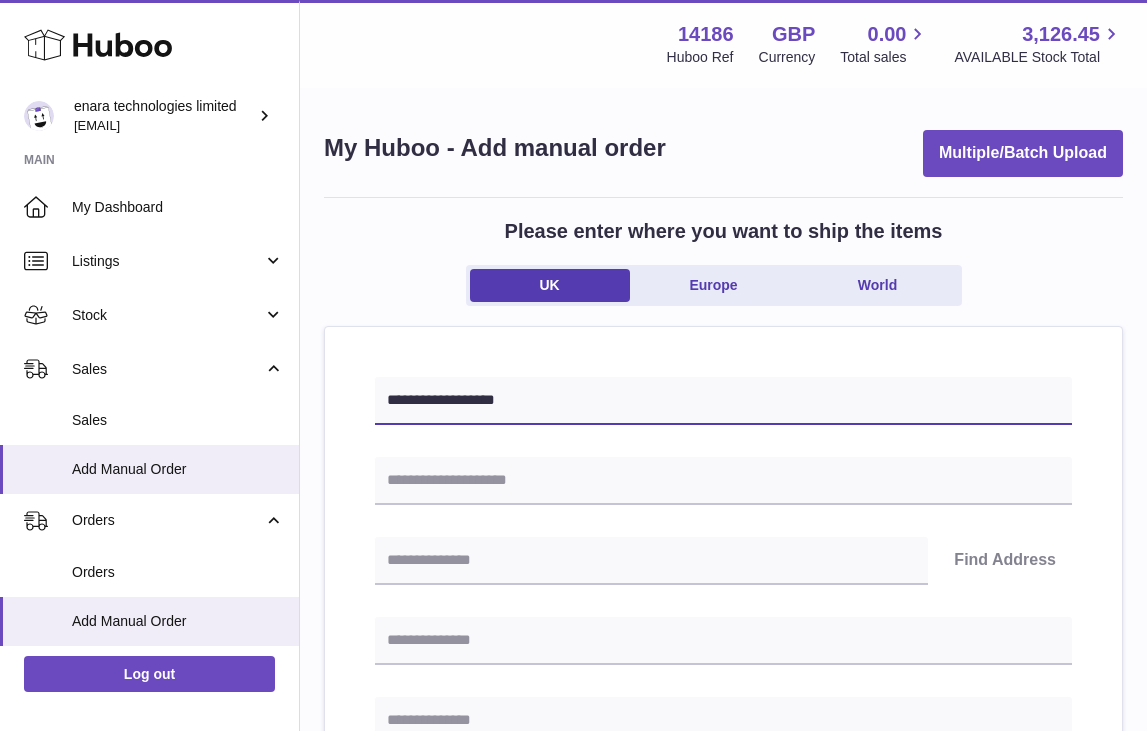 type on "**********" 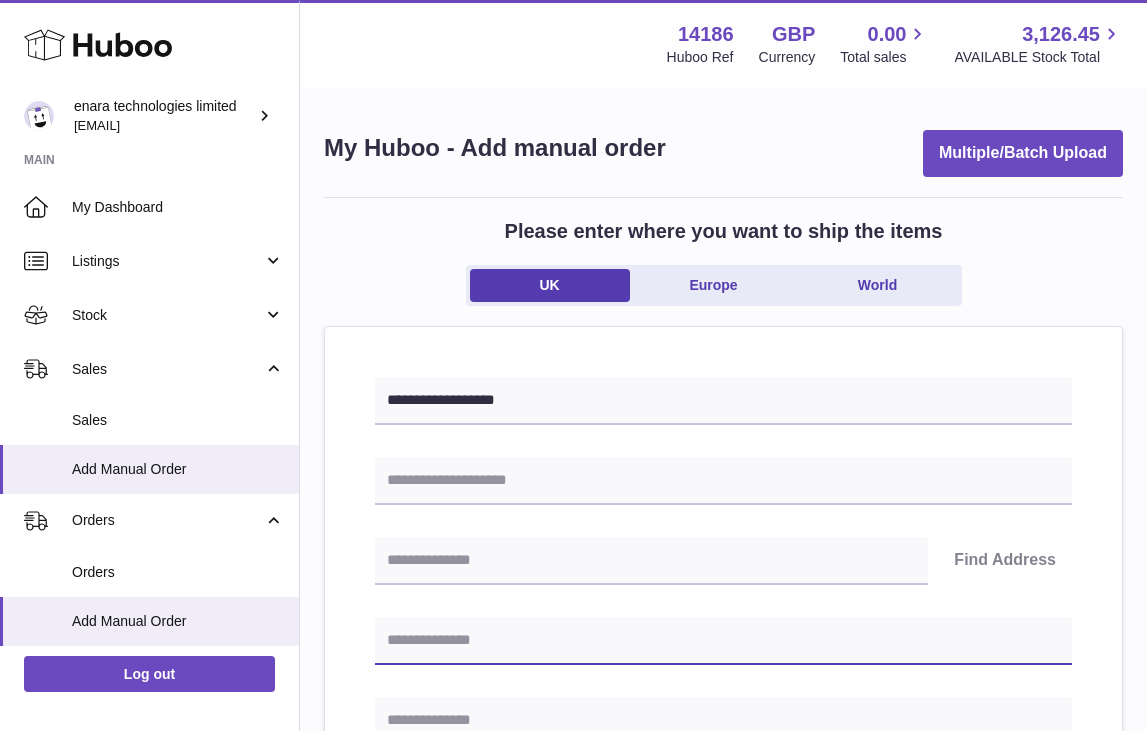 paste on "**********" 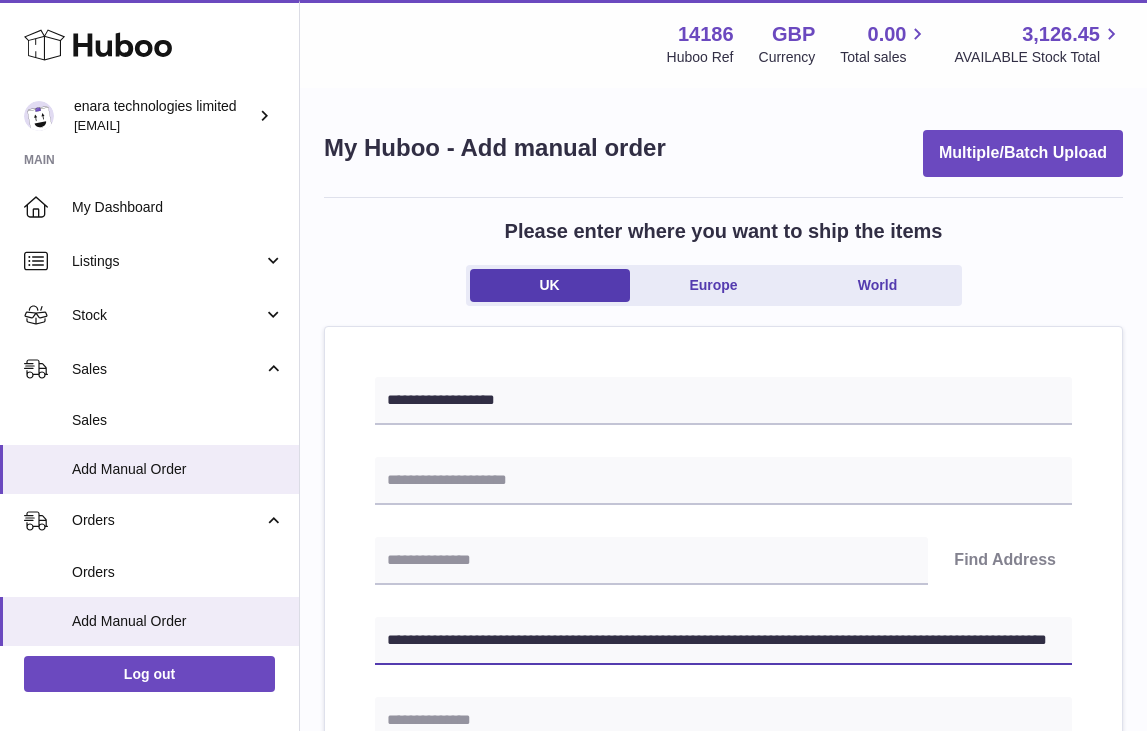 drag, startPoint x: 637, startPoint y: 637, endPoint x: 1277, endPoint y: 715, distance: 644.7356 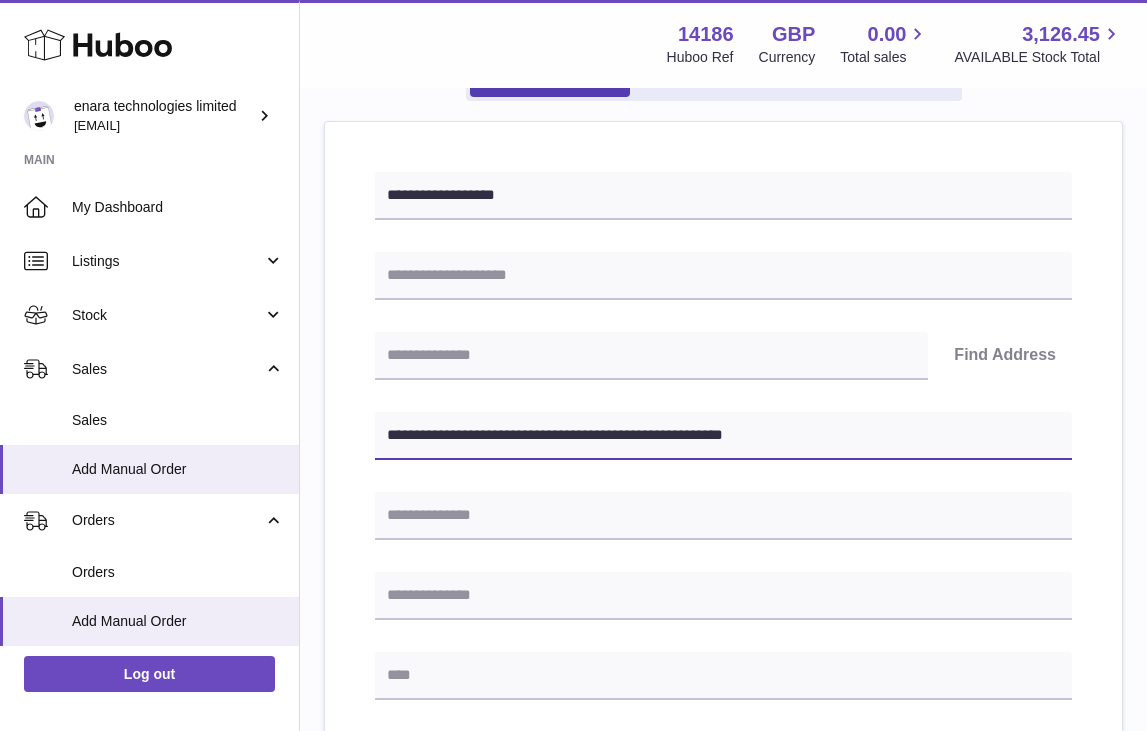 scroll, scrollTop: 256, scrollLeft: 0, axis: vertical 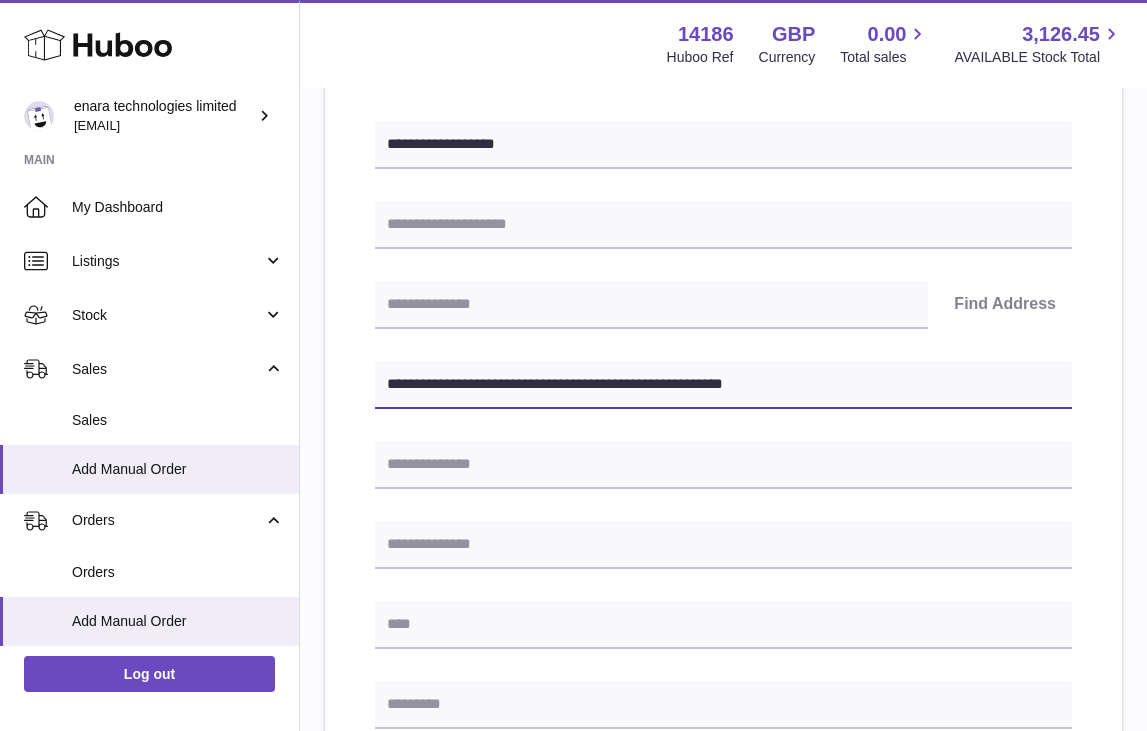 type on "**********" 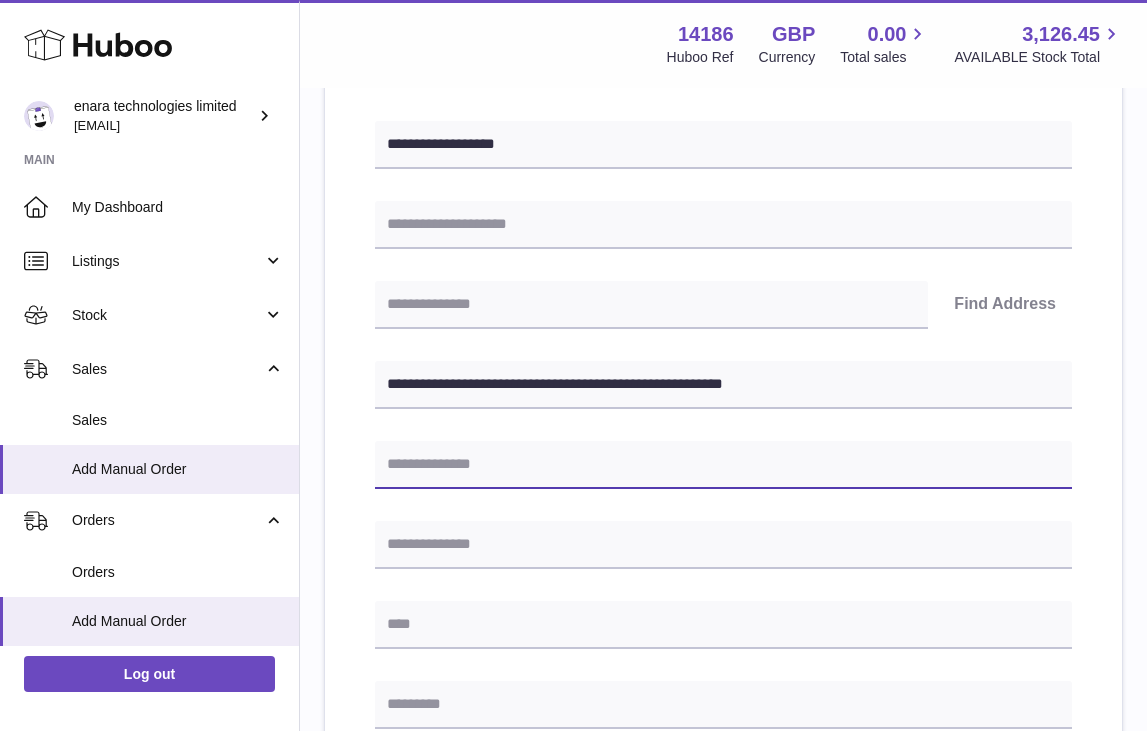 paste on "**********" 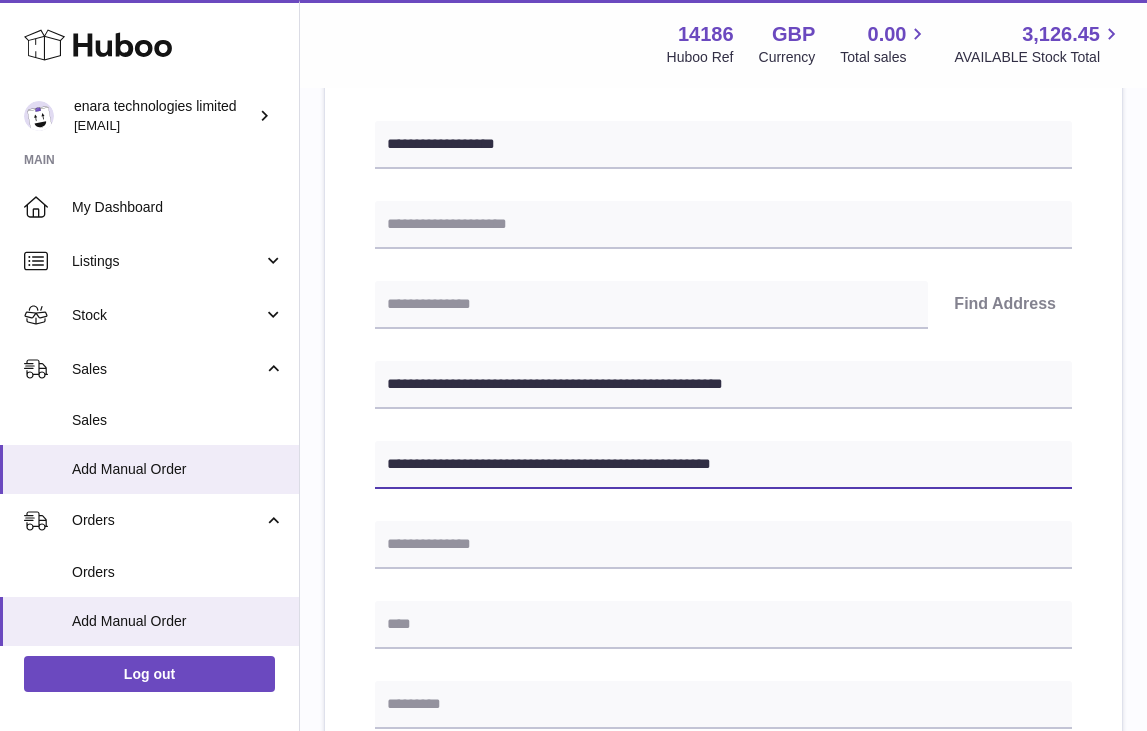 drag, startPoint x: 663, startPoint y: 461, endPoint x: 594, endPoint y: 460, distance: 69.00725 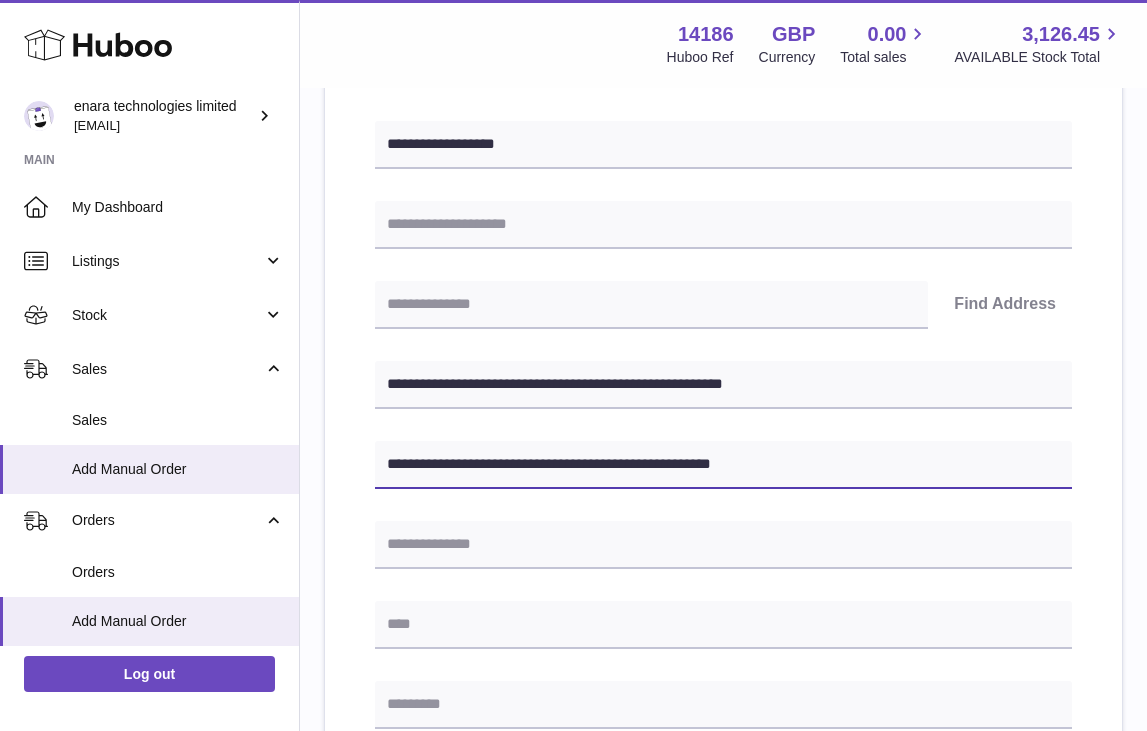 click on "**********" at bounding box center [723, 465] 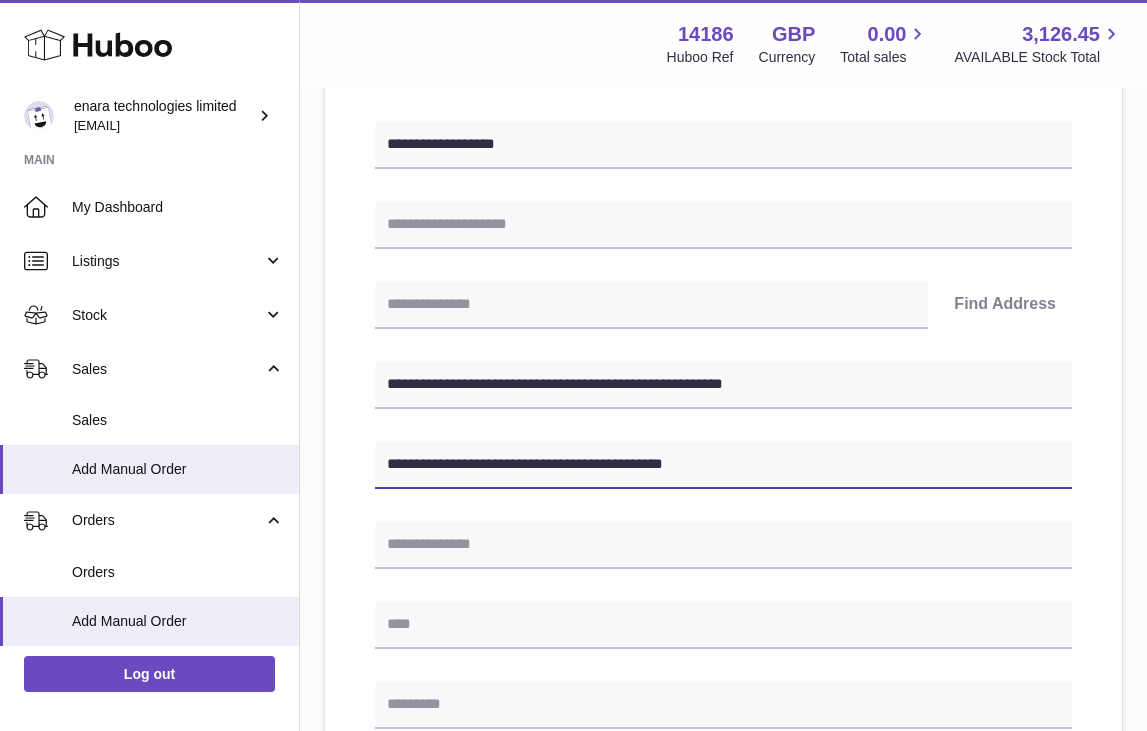 type on "**********" 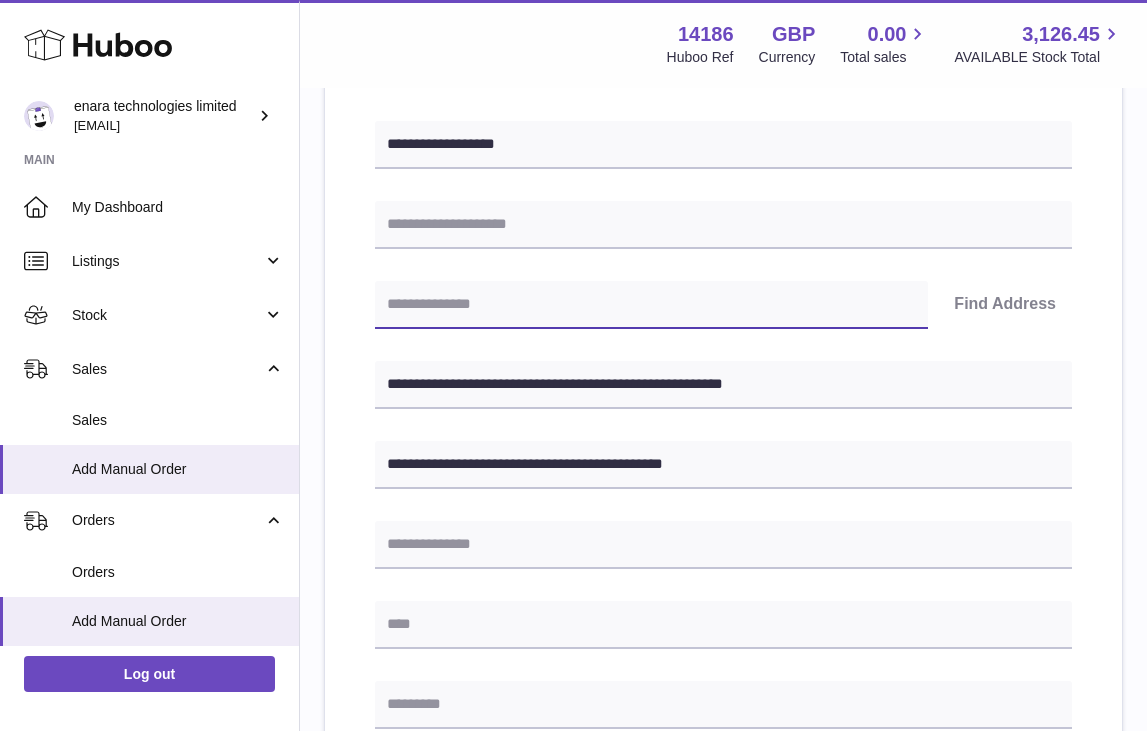 paste on "********" 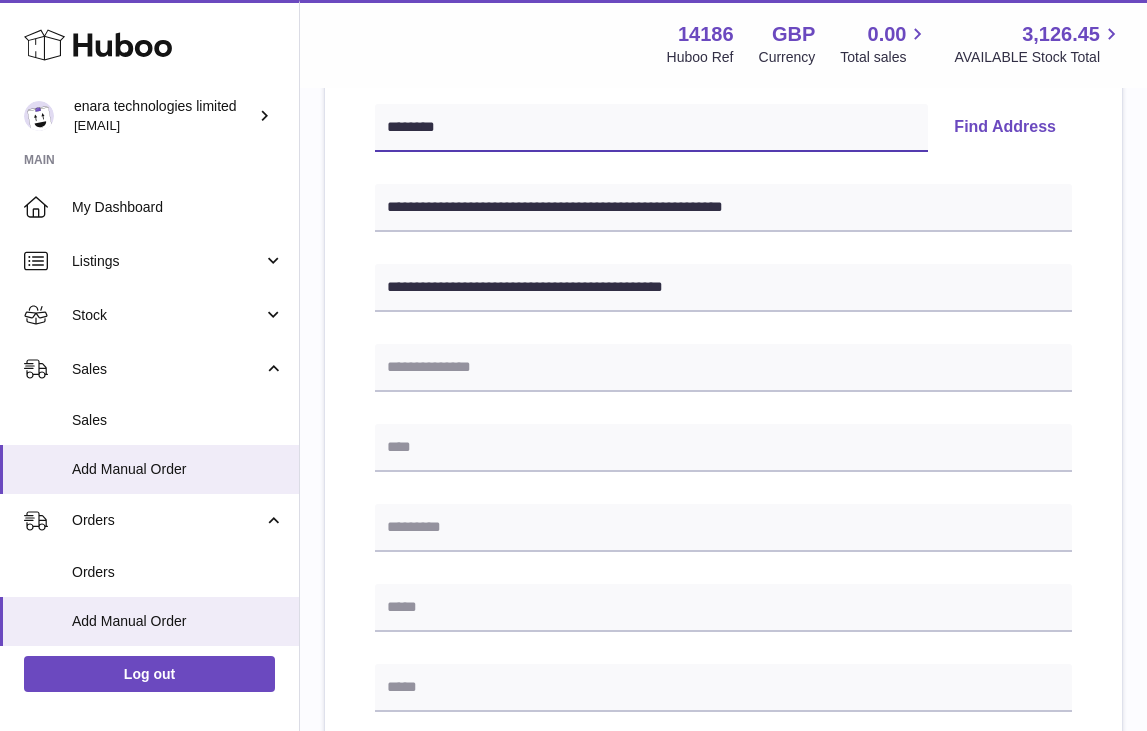 scroll, scrollTop: 435, scrollLeft: 0, axis: vertical 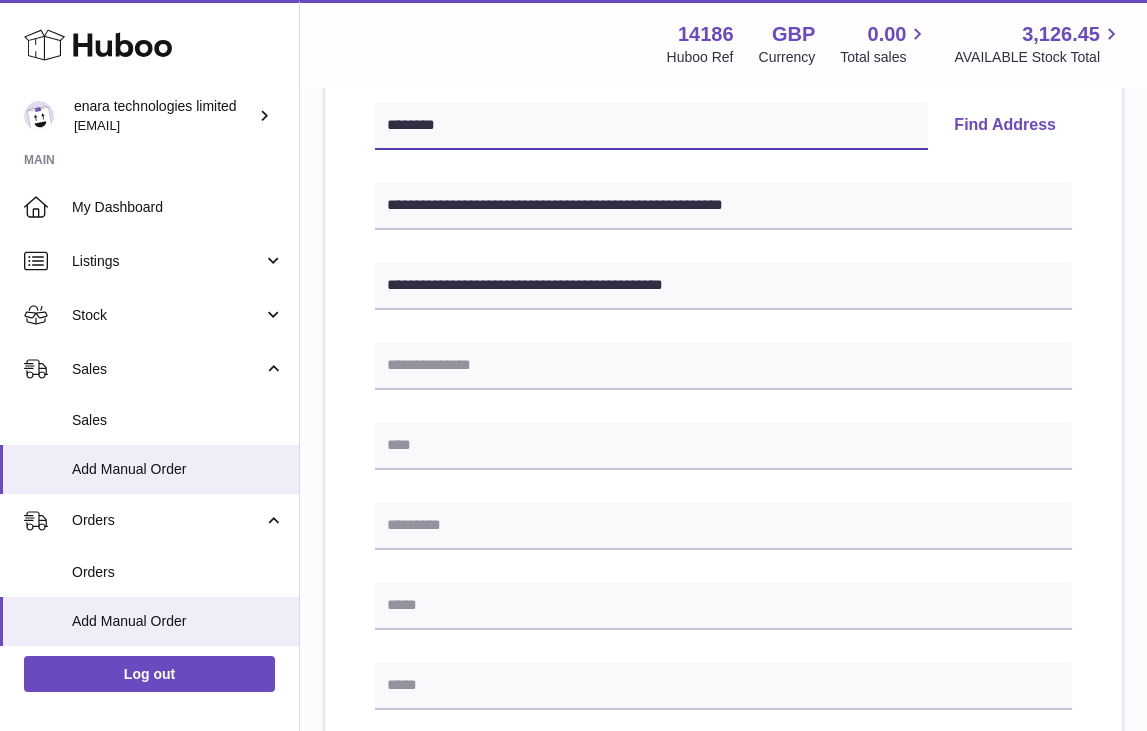 type on "********" 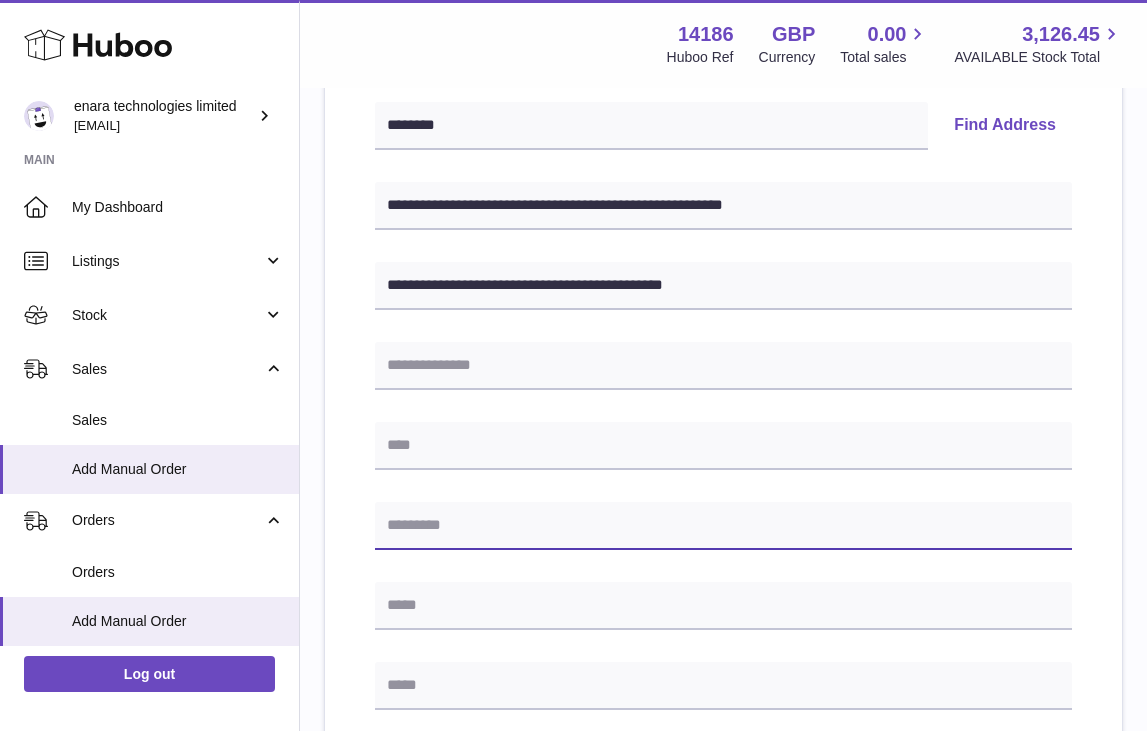 paste on "********" 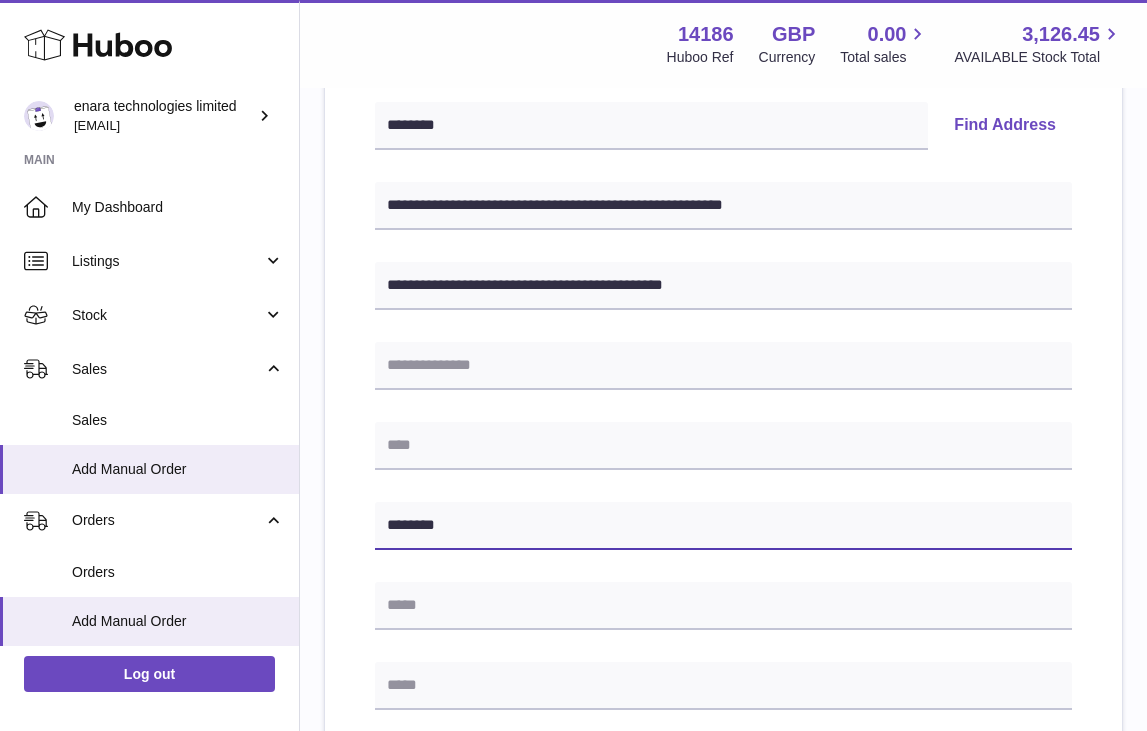 type on "********" 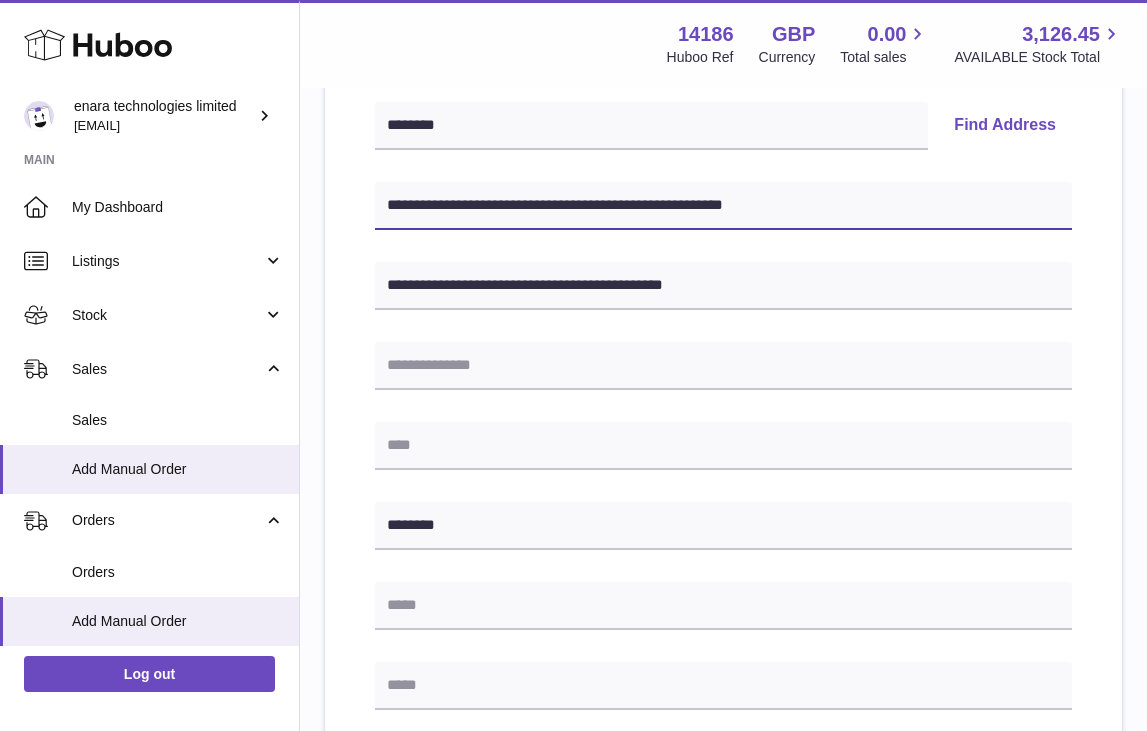 drag, startPoint x: 476, startPoint y: 201, endPoint x: 394, endPoint y: 204, distance: 82.05486 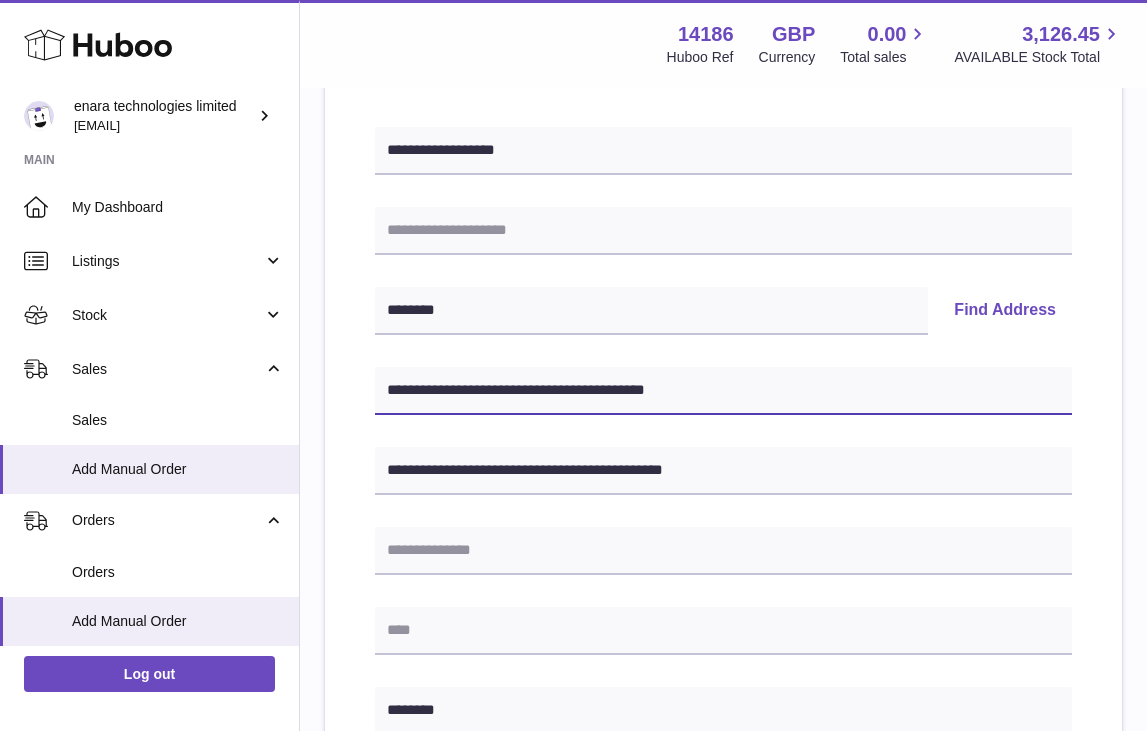 scroll, scrollTop: 155, scrollLeft: 0, axis: vertical 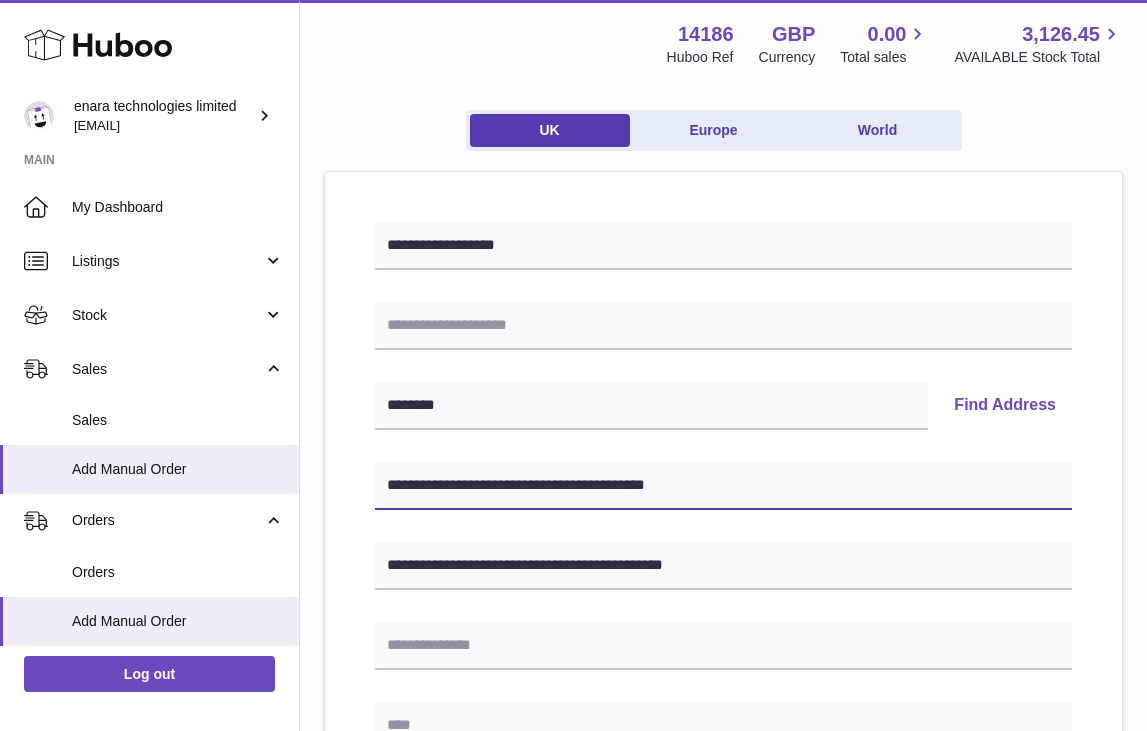 type on "**********" 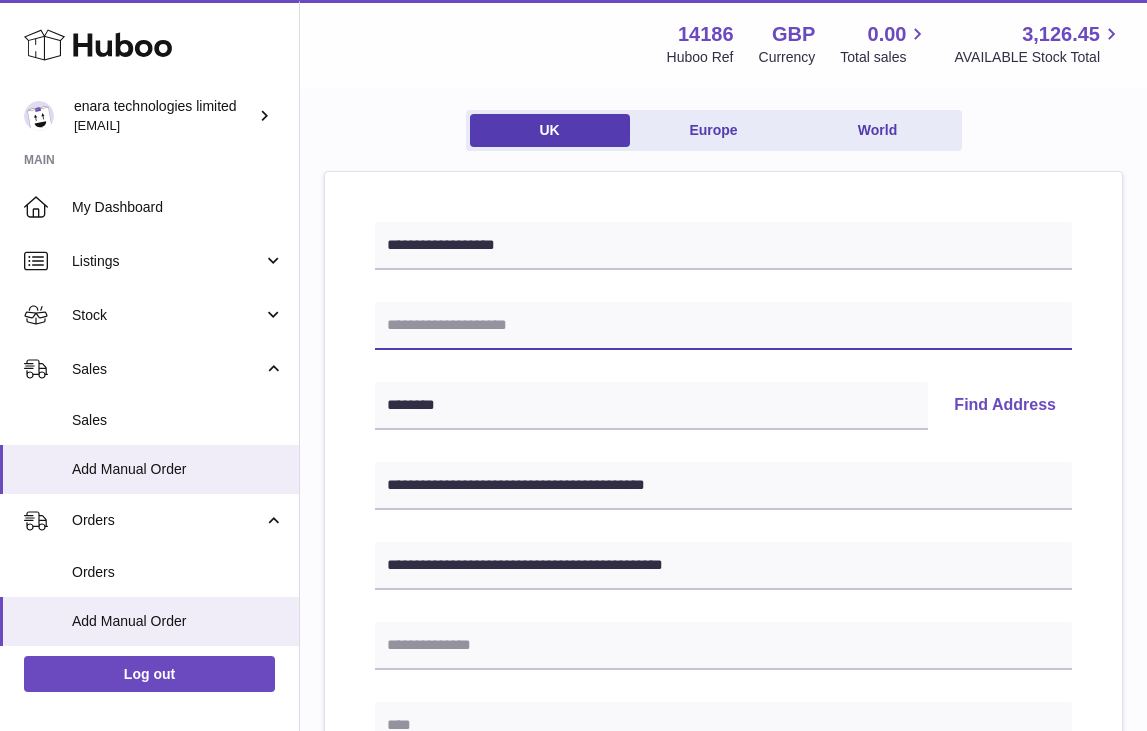 paste on "**********" 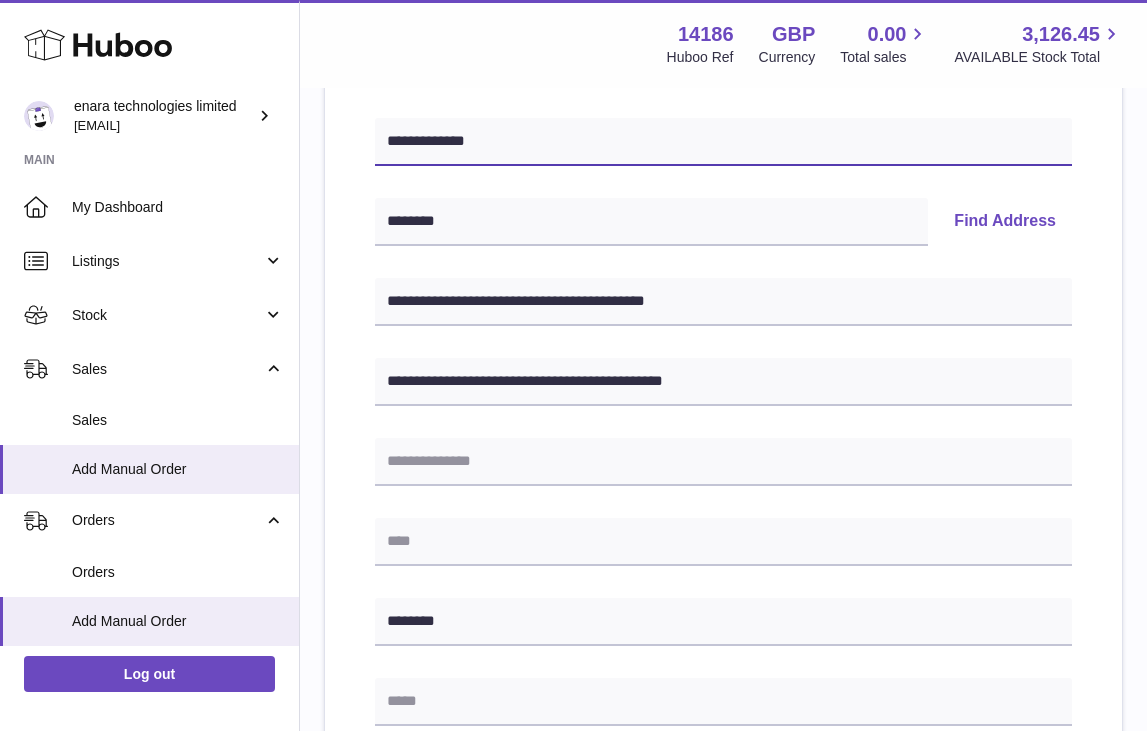 scroll, scrollTop: 343, scrollLeft: 0, axis: vertical 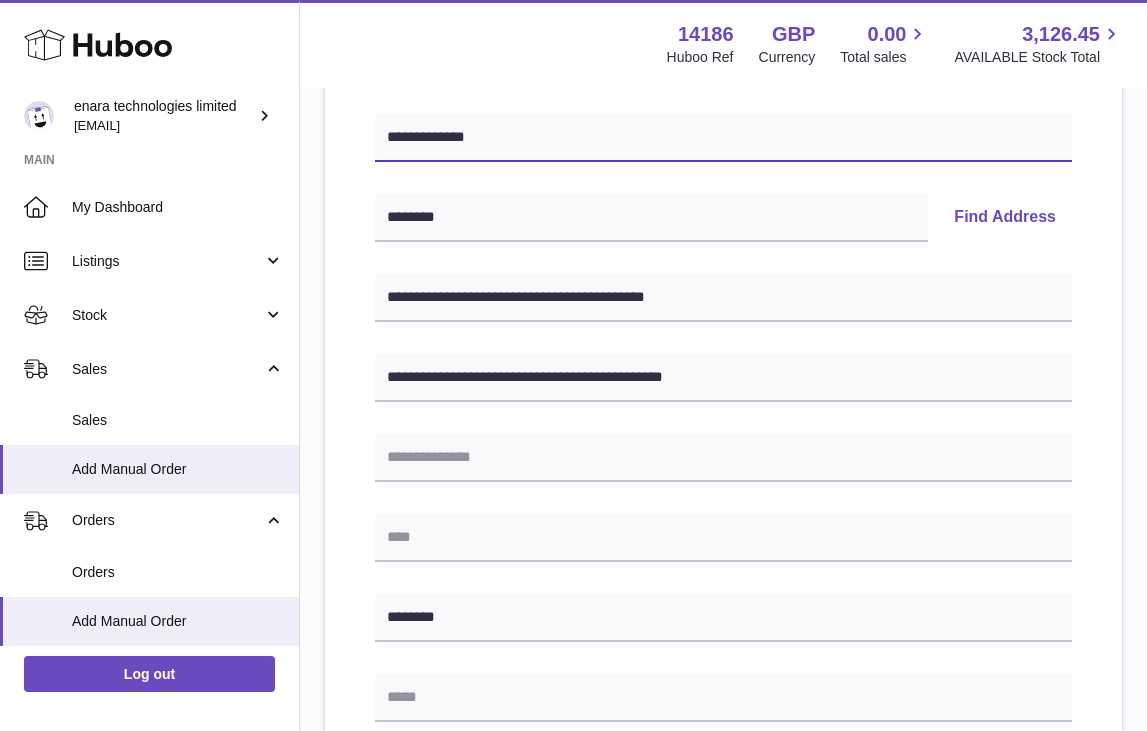 type on "**********" 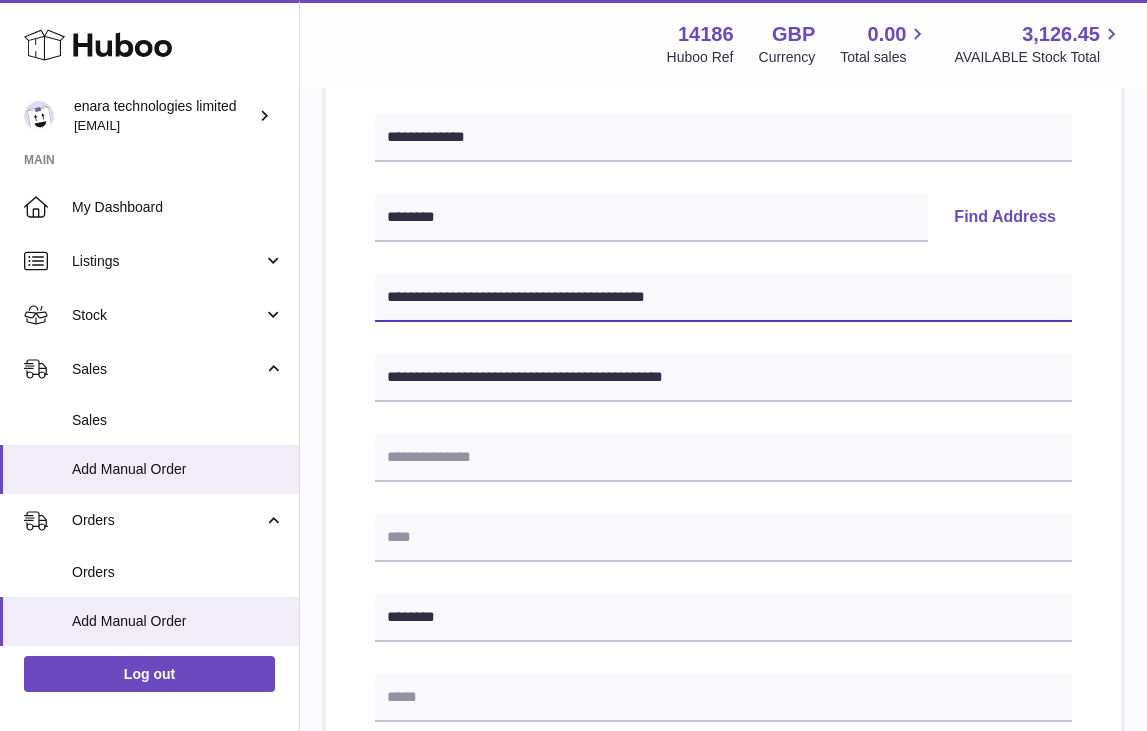 click on "**********" at bounding box center (723, 298) 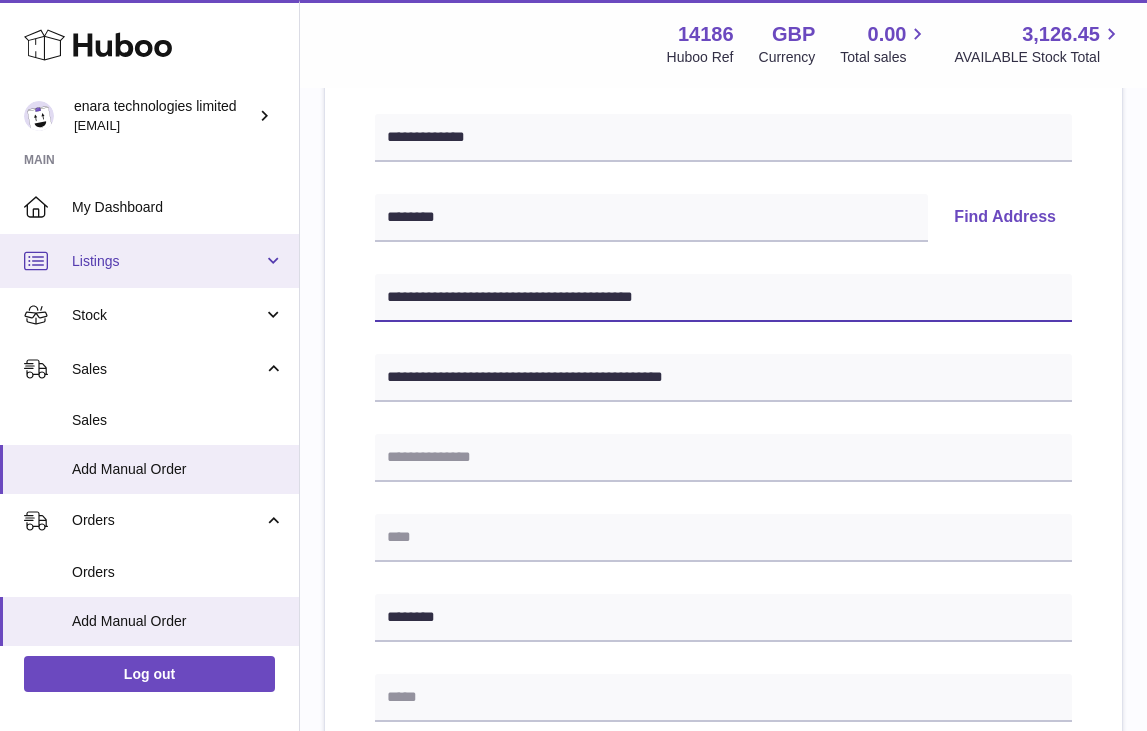 drag, startPoint x: 506, startPoint y: 296, endPoint x: 189, endPoint y: 275, distance: 317.69482 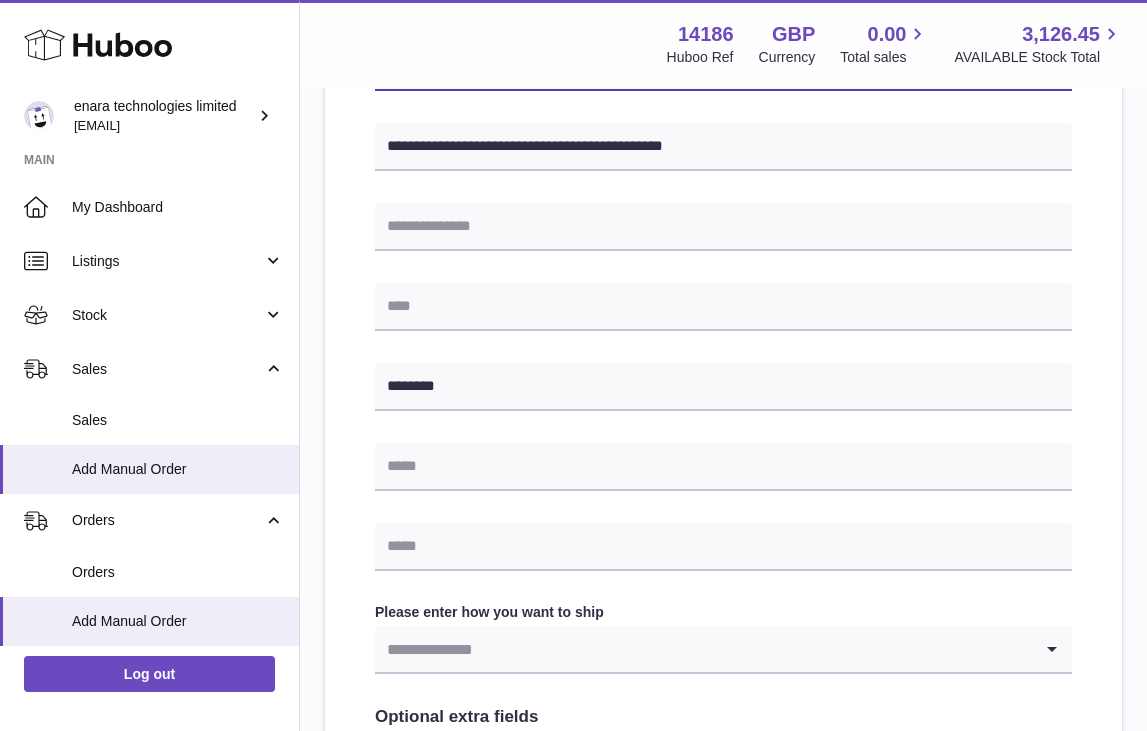scroll, scrollTop: 576, scrollLeft: 0, axis: vertical 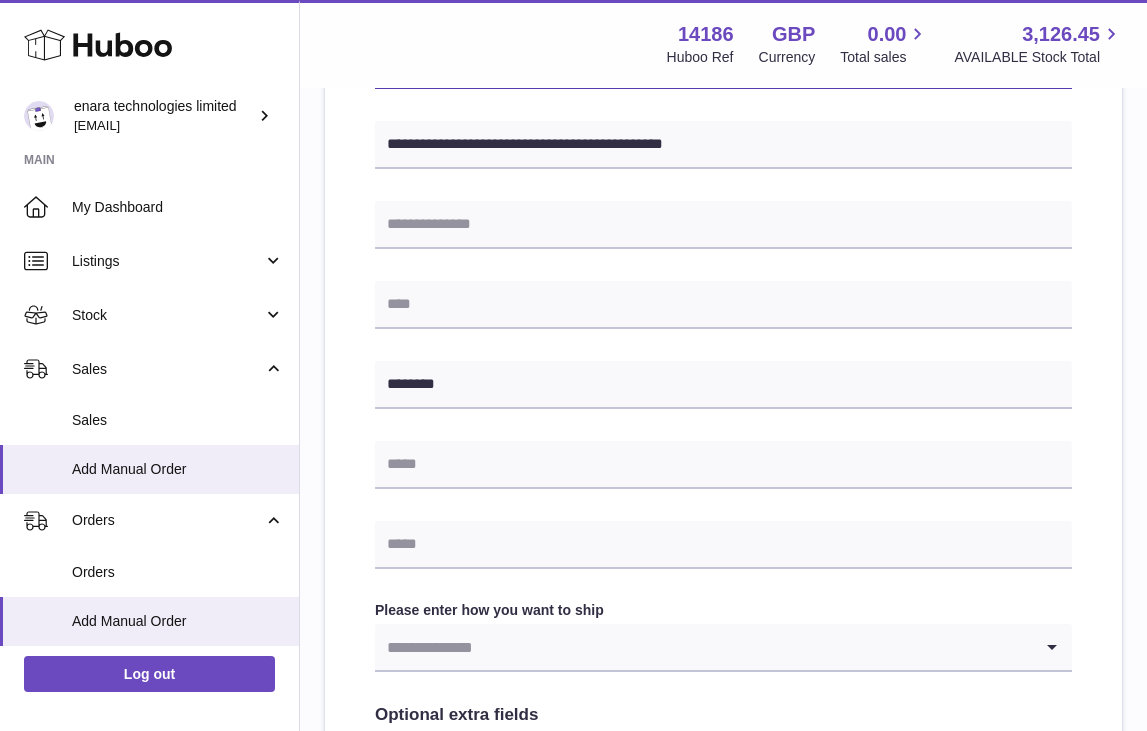 type on "**********" 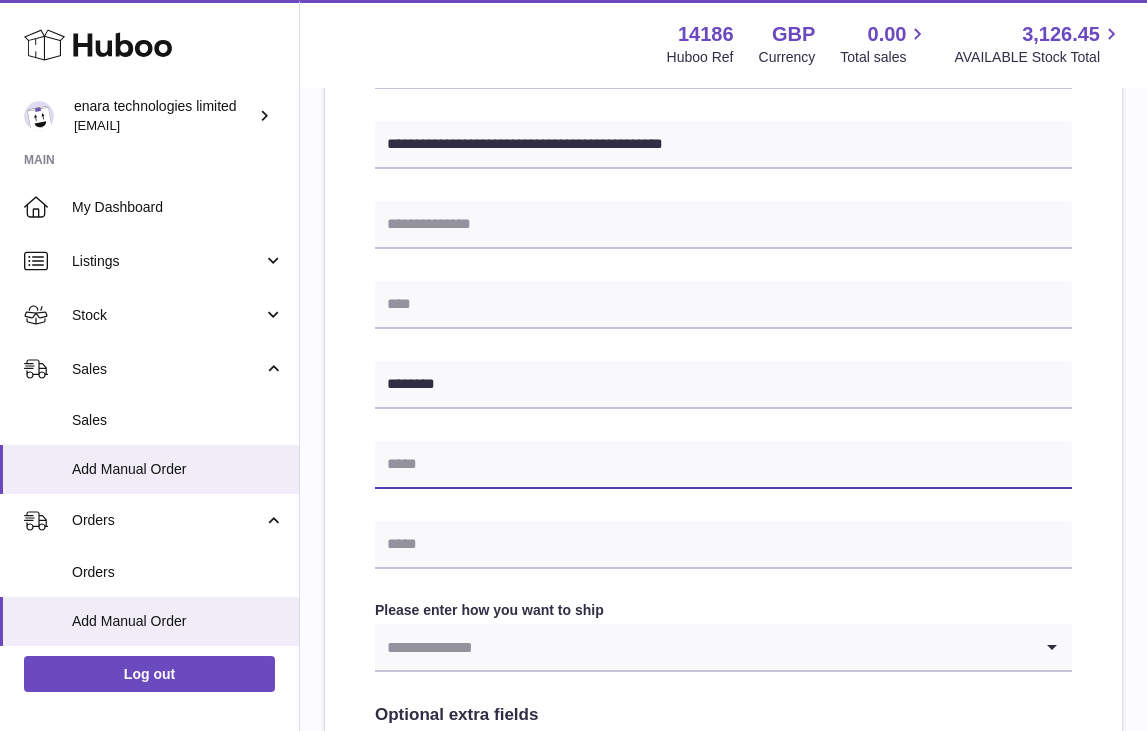 paste on "**********" 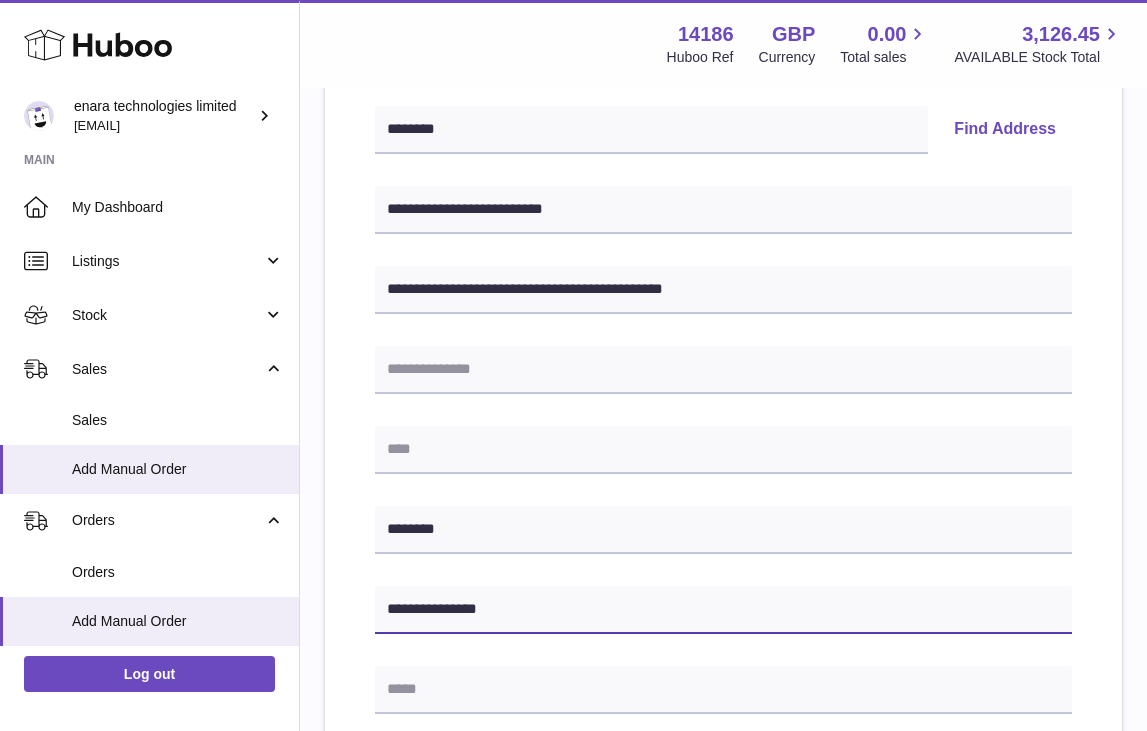 scroll, scrollTop: 380, scrollLeft: 0, axis: vertical 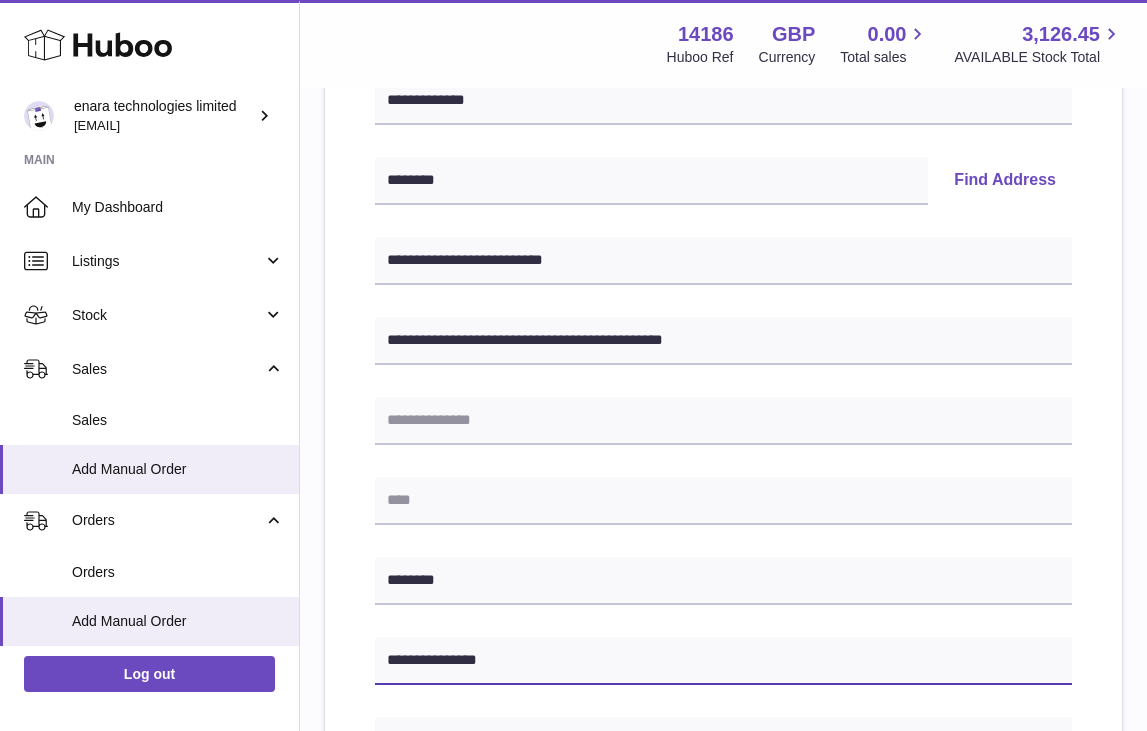 type on "**********" 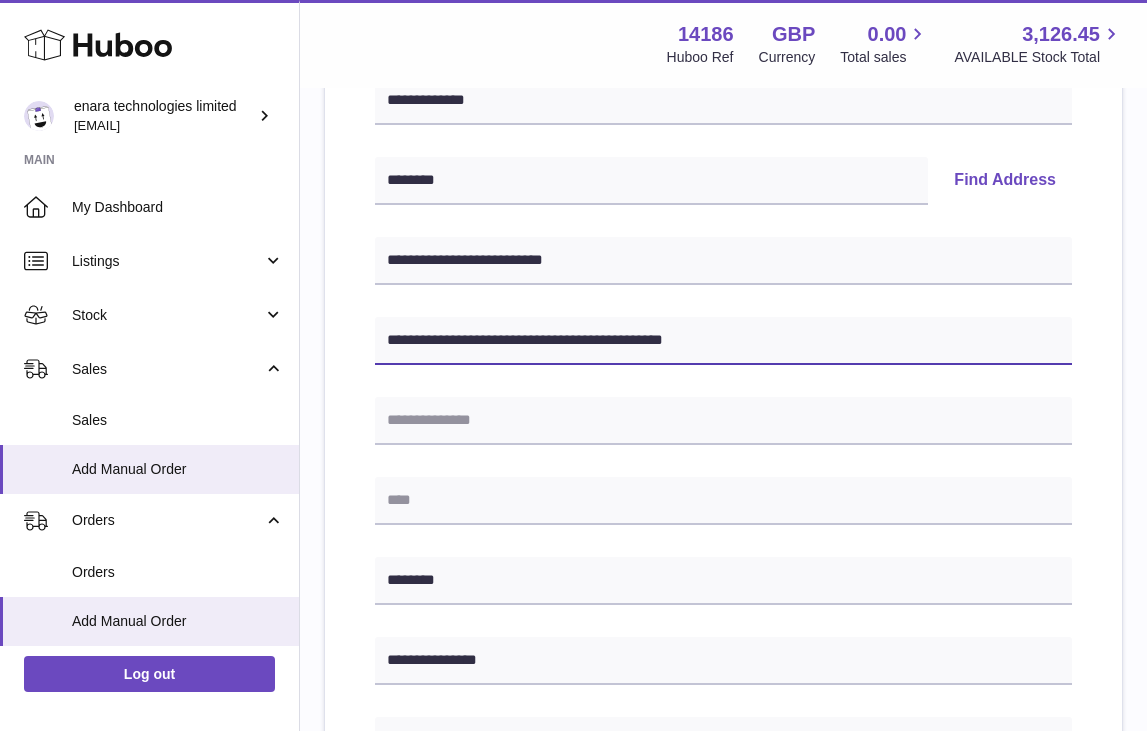 drag, startPoint x: 469, startPoint y: 342, endPoint x: 965, endPoint y: 369, distance: 496.73434 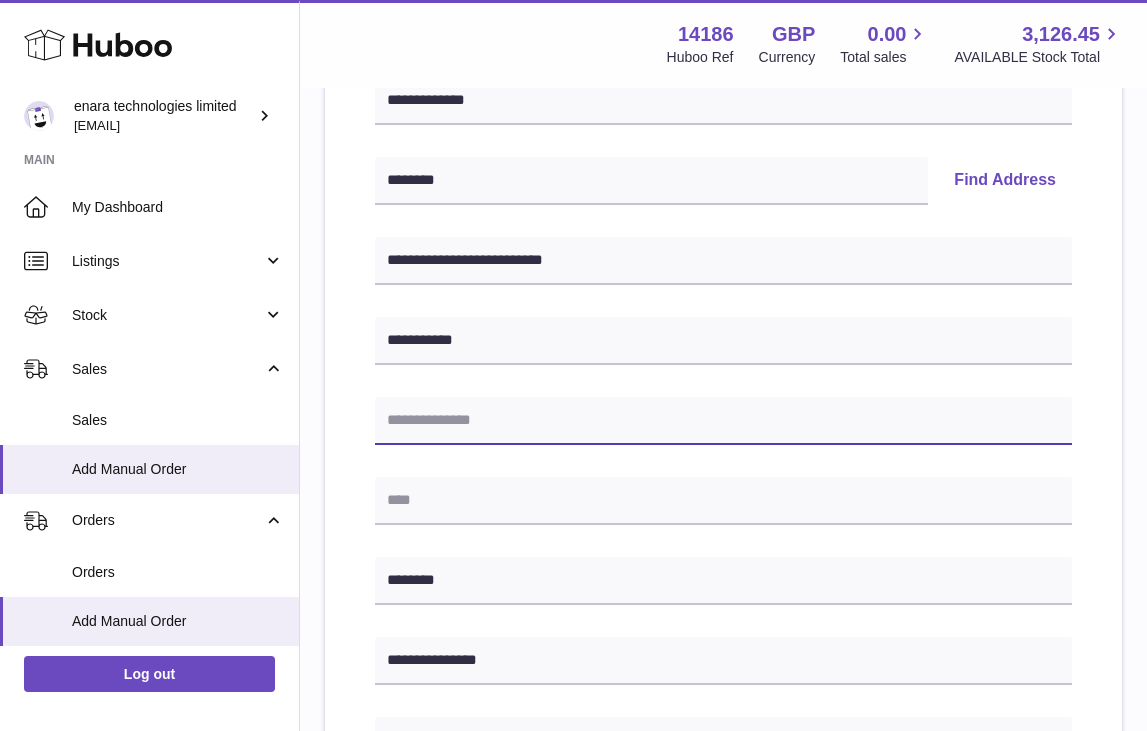 paste on "**********" 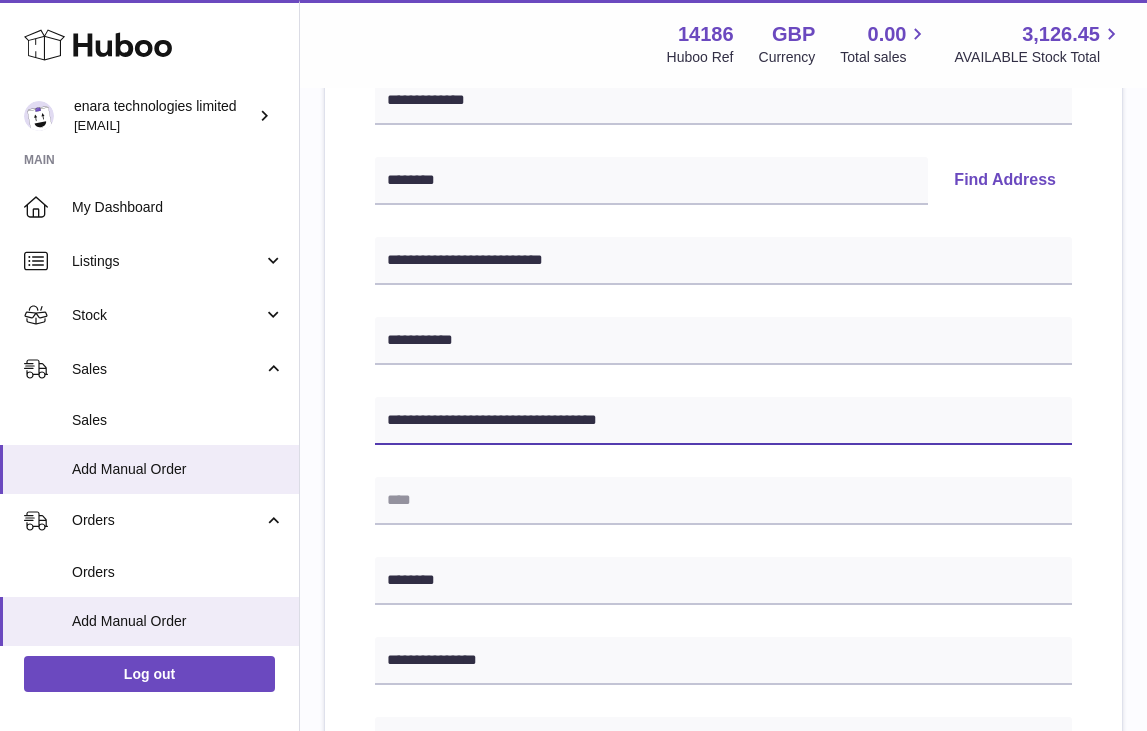 drag, startPoint x: 654, startPoint y: 428, endPoint x: 527, endPoint y: 421, distance: 127.192764 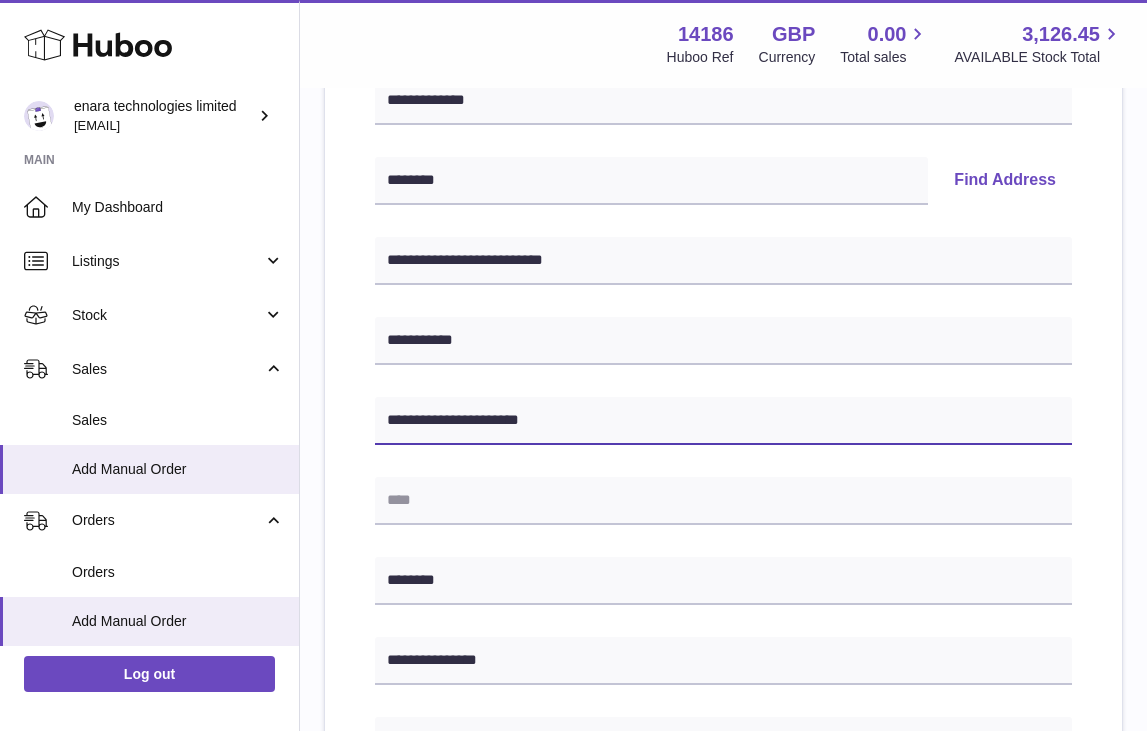 type on "**********" 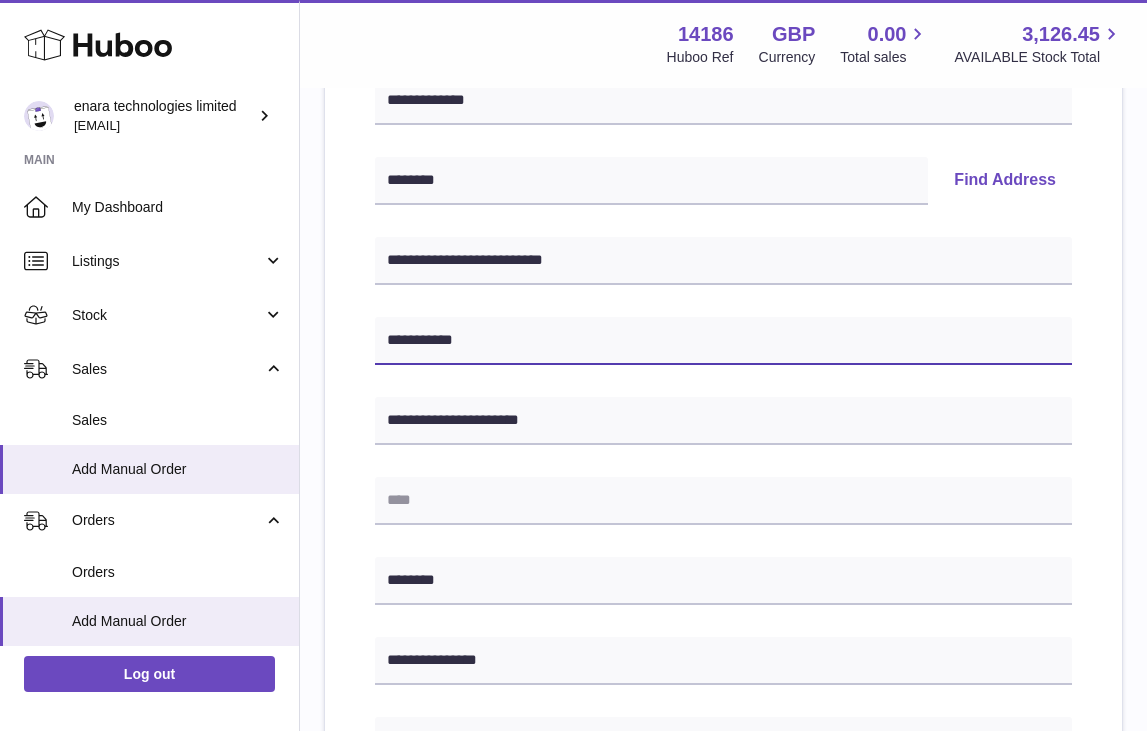 click on "**********" at bounding box center (723, 341) 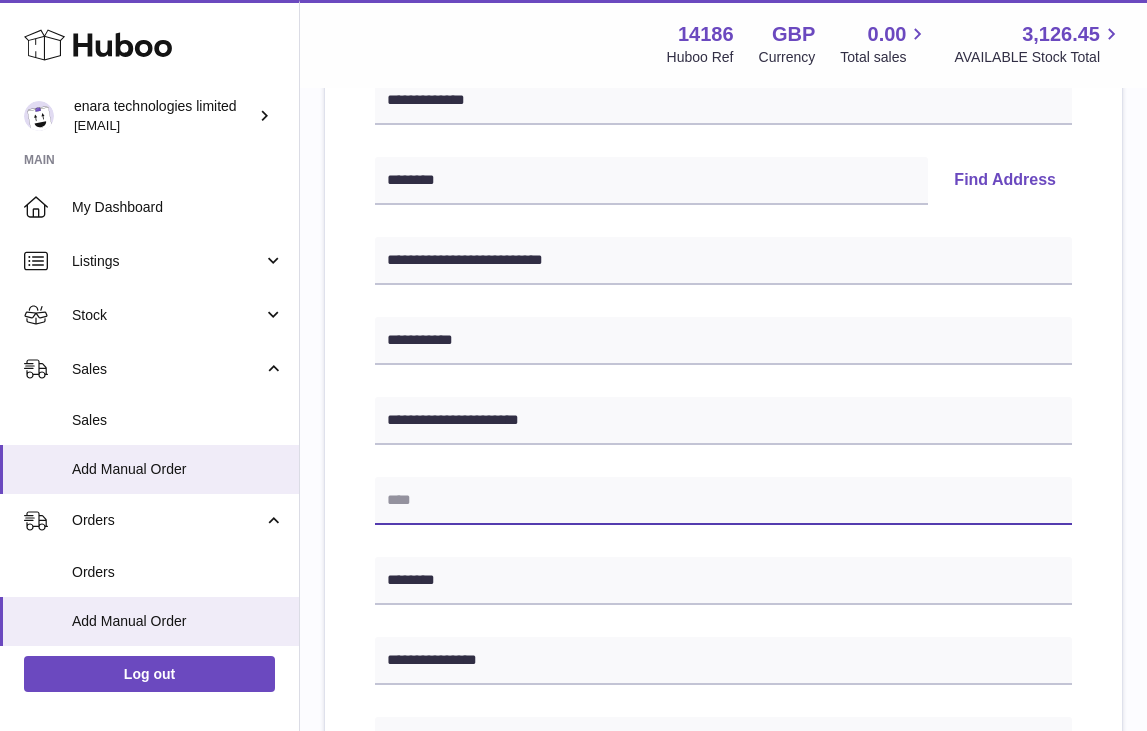 click at bounding box center [723, 501] 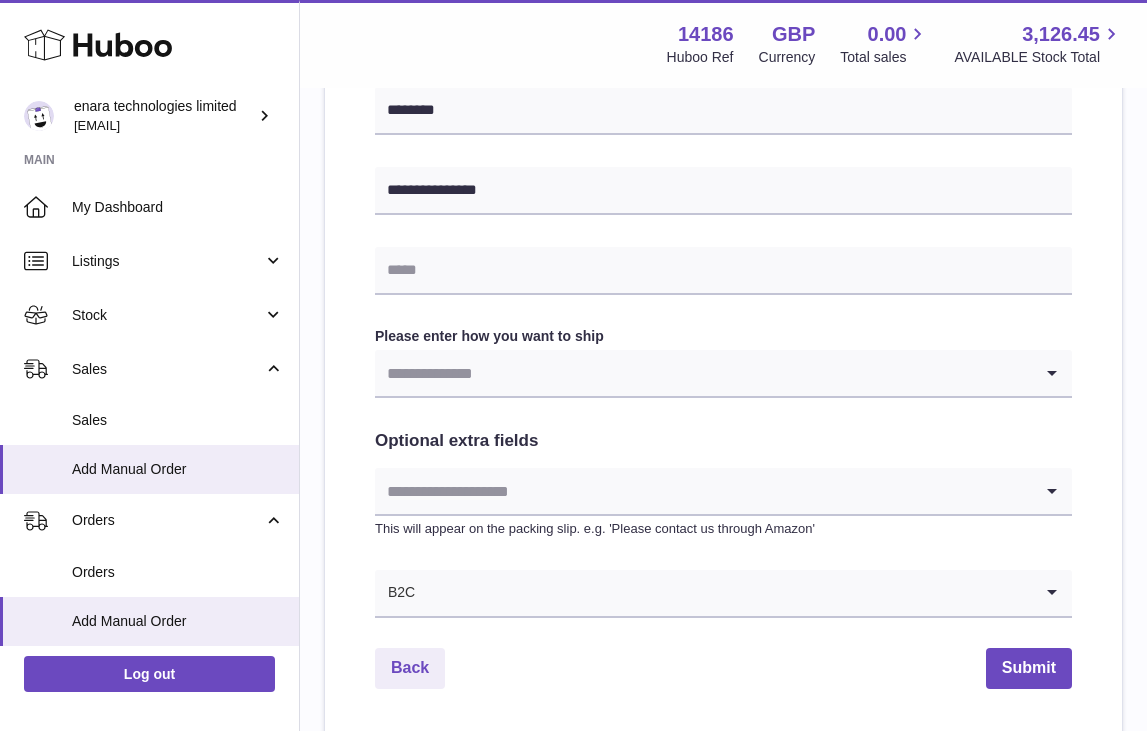 scroll, scrollTop: 858, scrollLeft: 0, axis: vertical 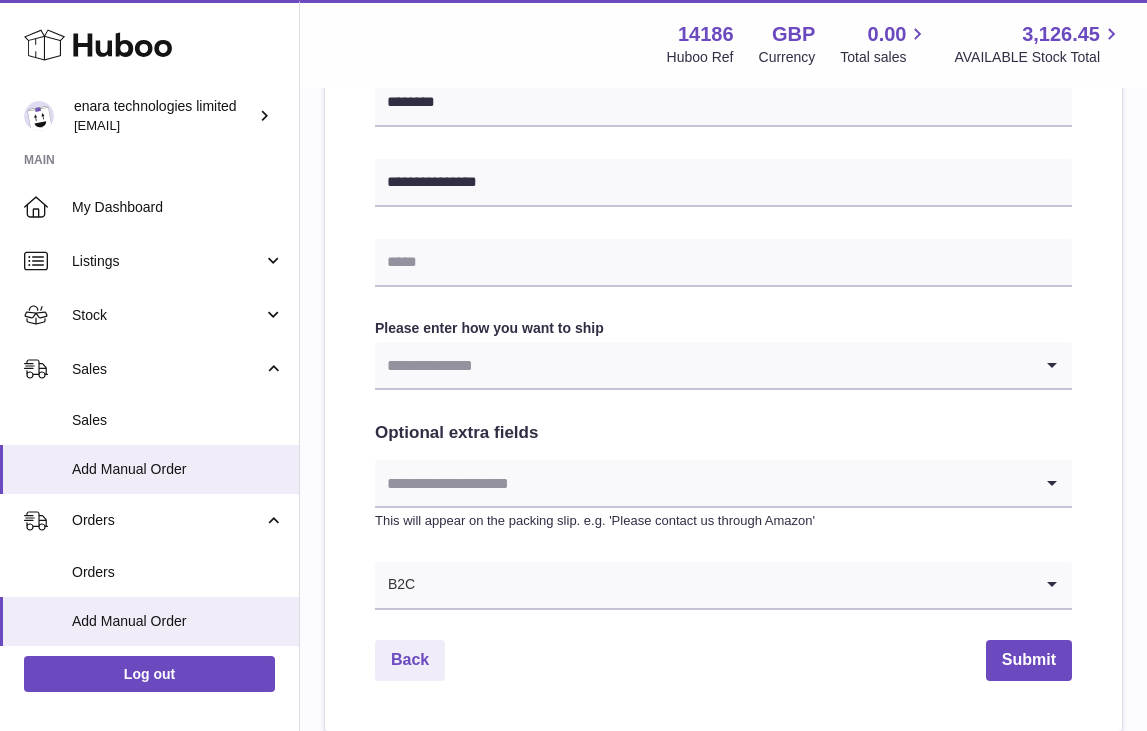 type on "**********" 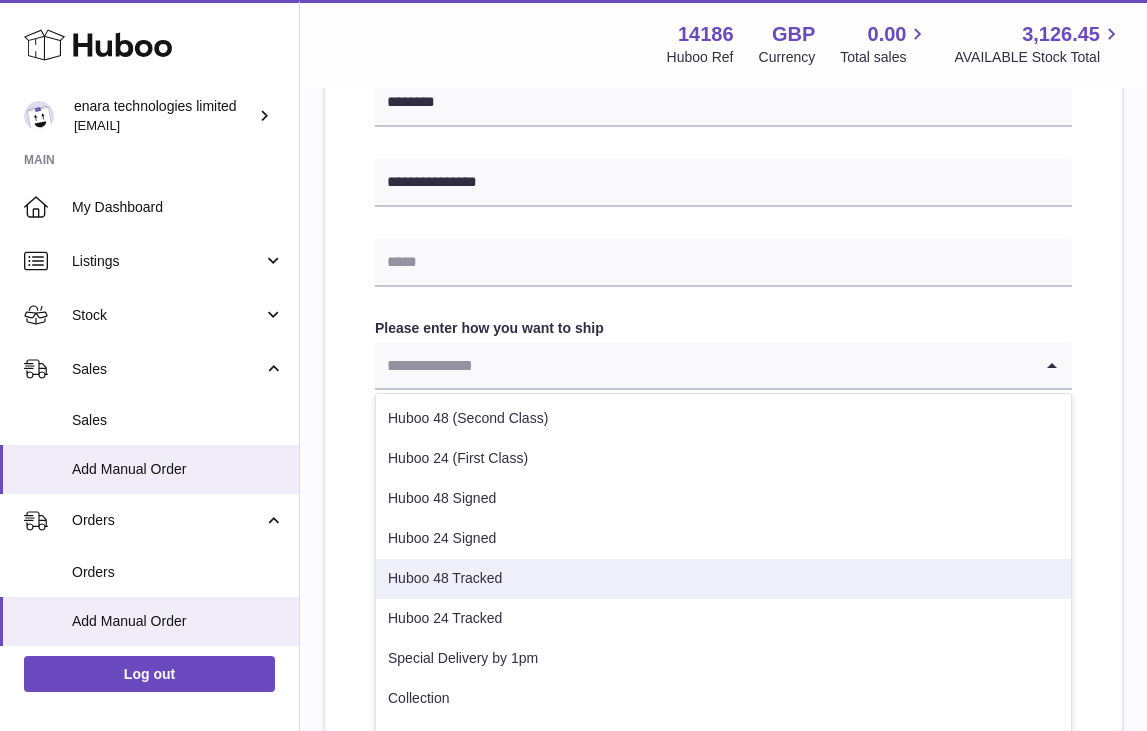 click on "Huboo 48 Tracked" at bounding box center [723, 579] 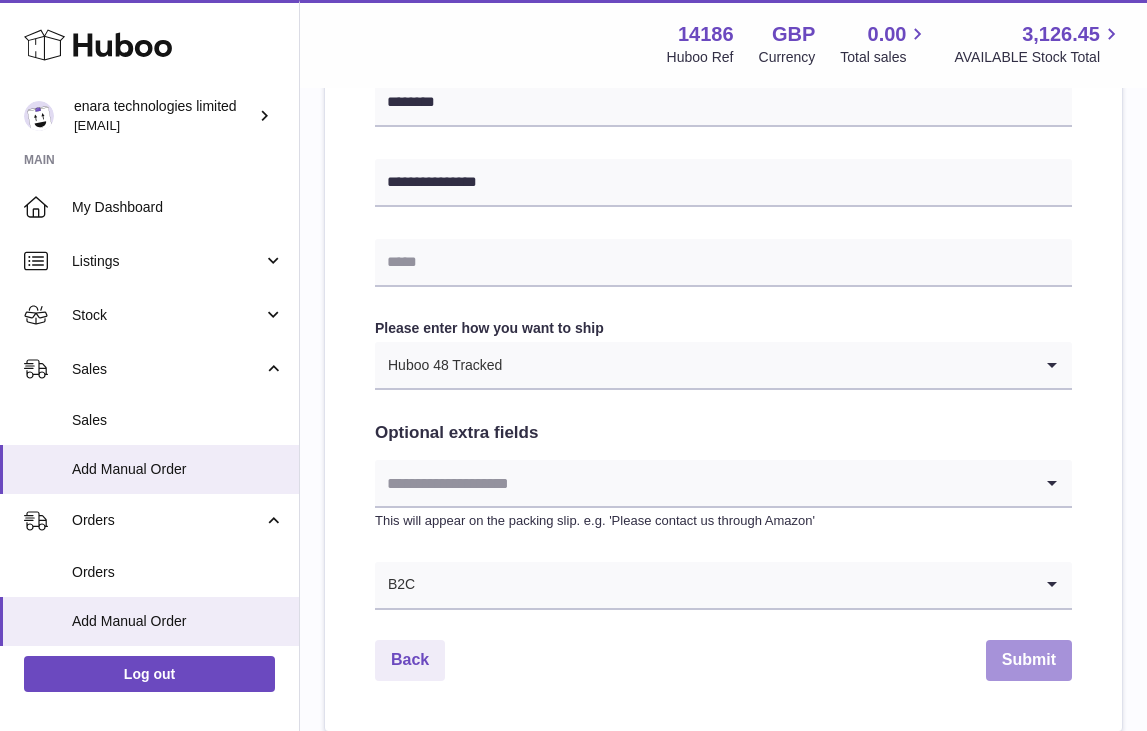 click on "Submit" at bounding box center [1029, 660] 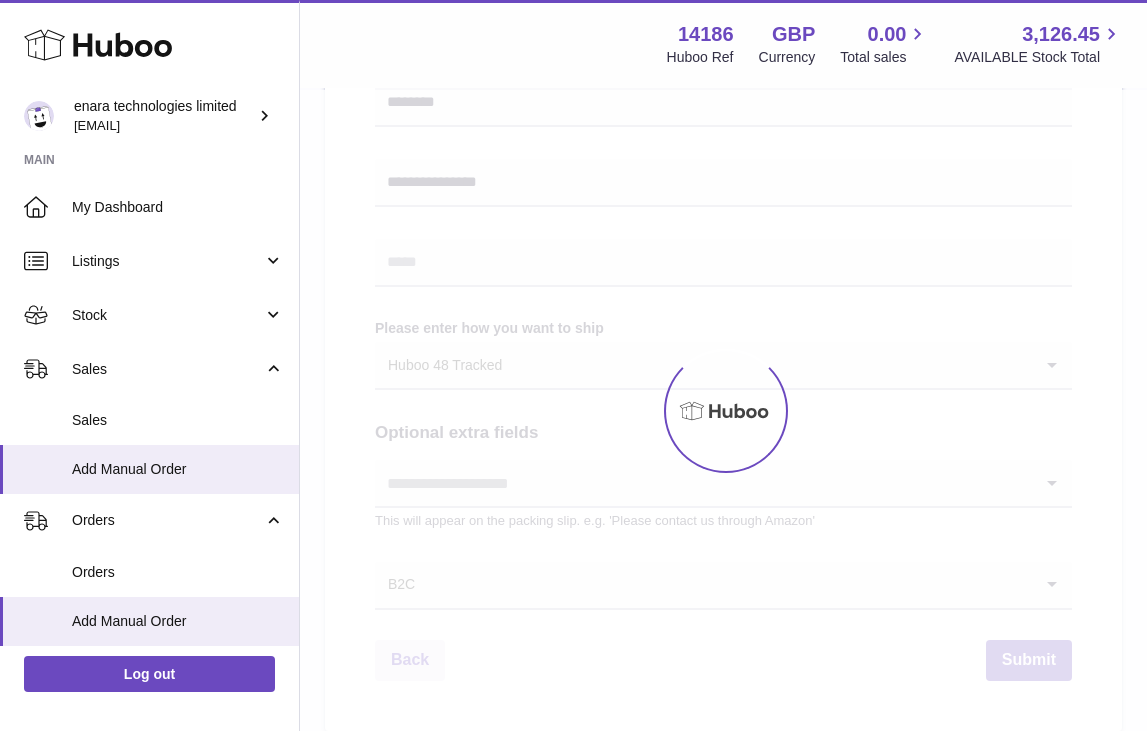 scroll, scrollTop: 0, scrollLeft: 0, axis: both 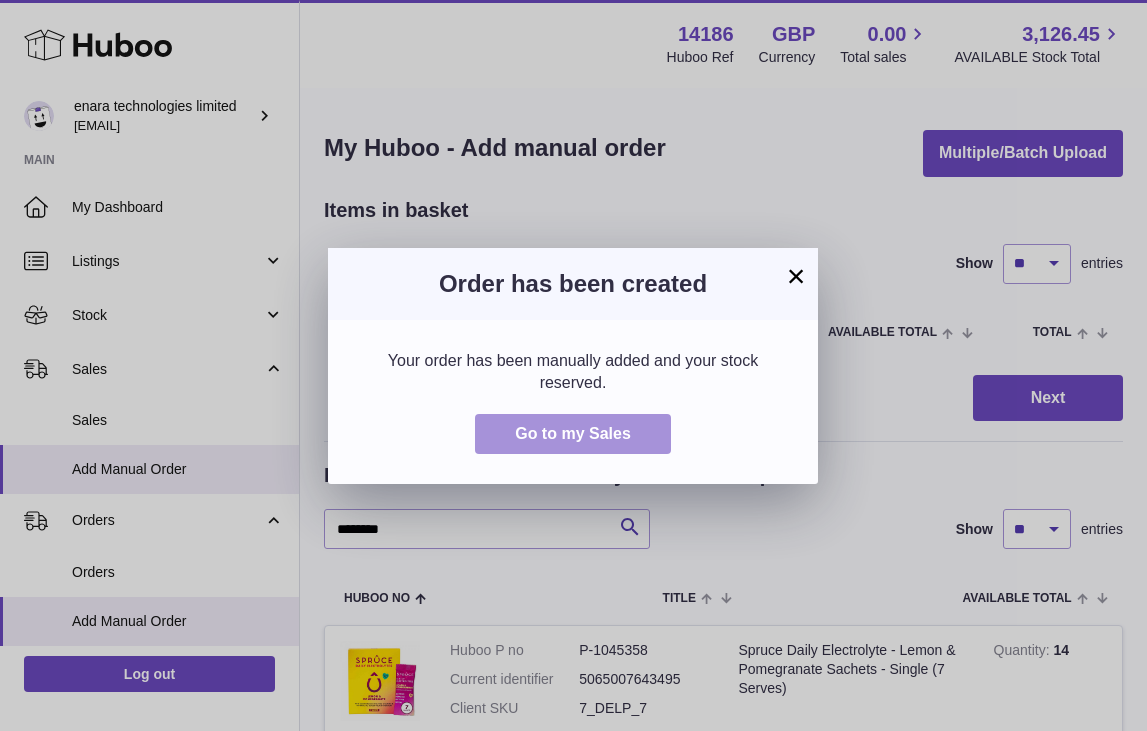 click on "Go to my Sales" at bounding box center (573, 434) 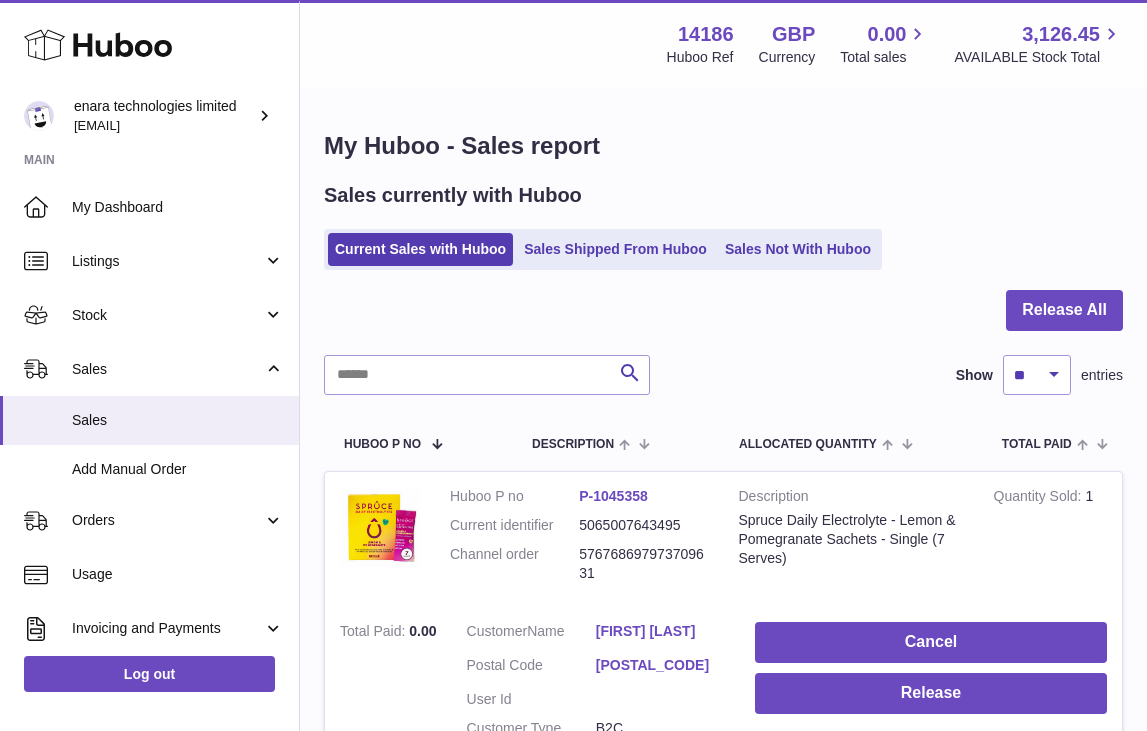 scroll, scrollTop: 0, scrollLeft: 0, axis: both 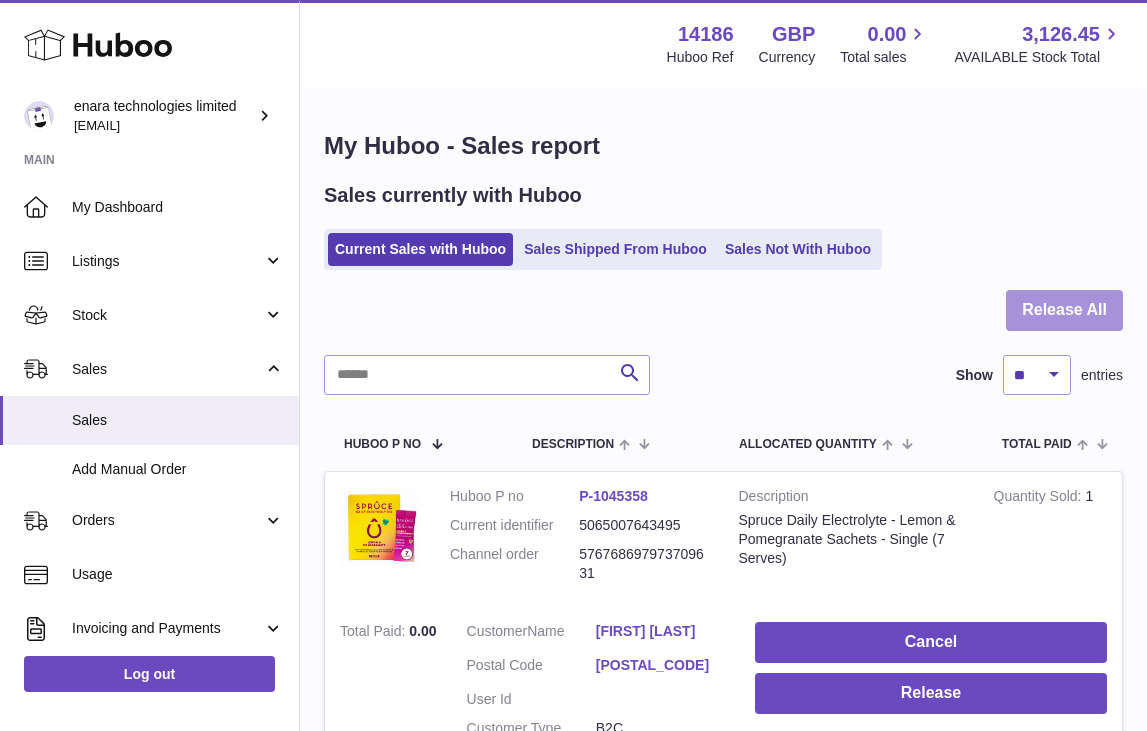 click on "Release All" at bounding box center (1064, 310) 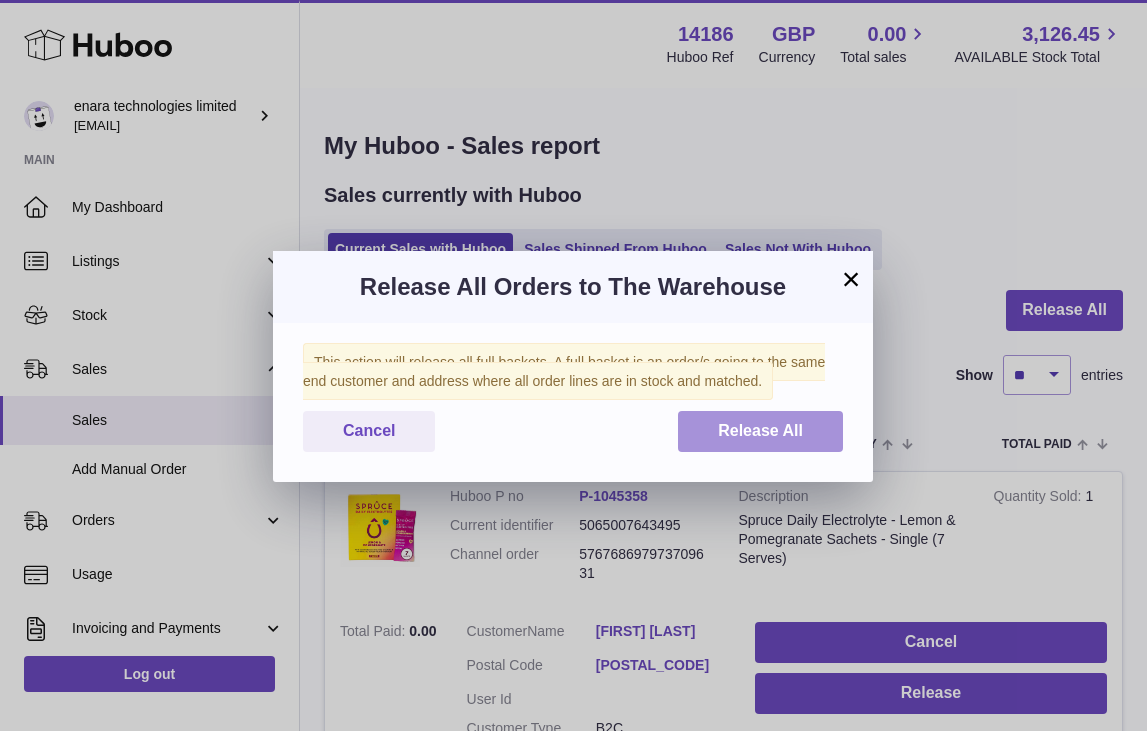 click on "Release All" at bounding box center (760, 430) 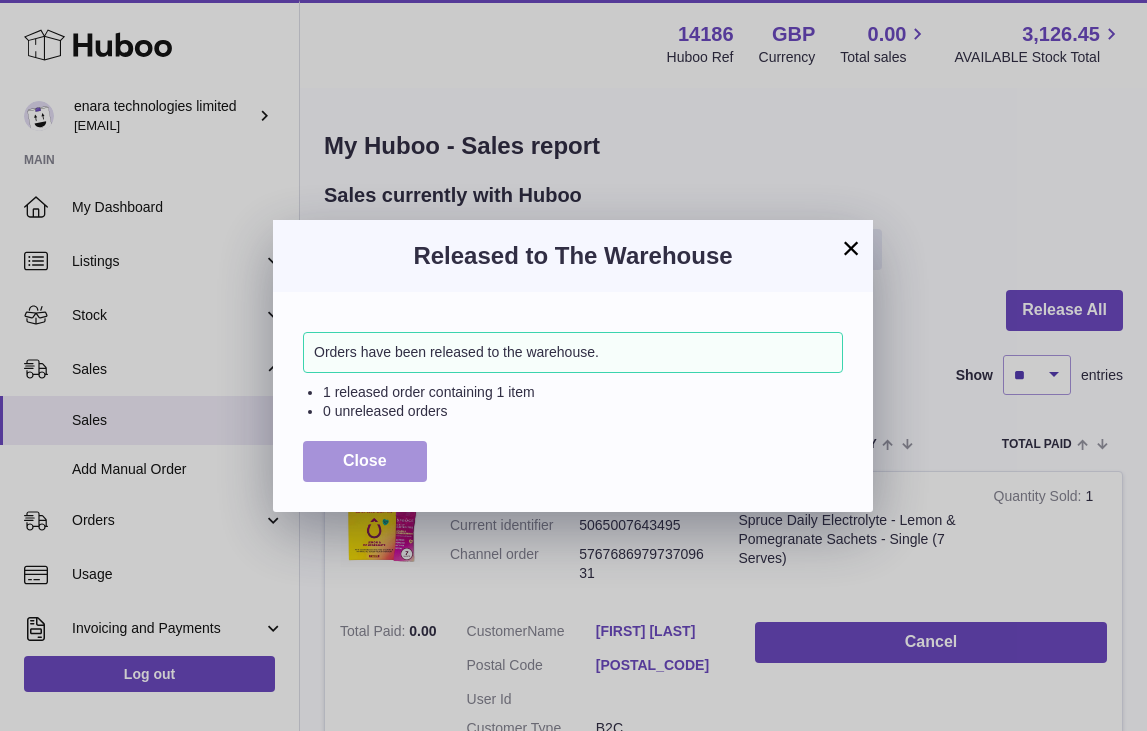 click on "Close" at bounding box center (365, 461) 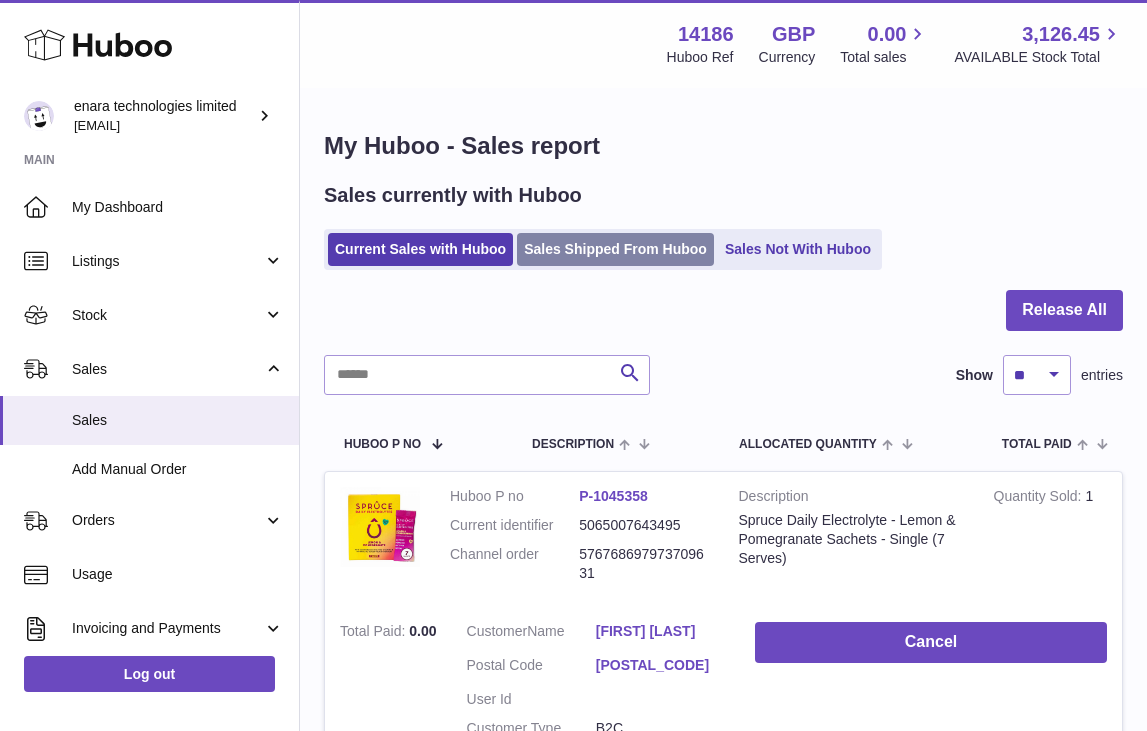click on "Sales Shipped From Huboo" at bounding box center (615, 249) 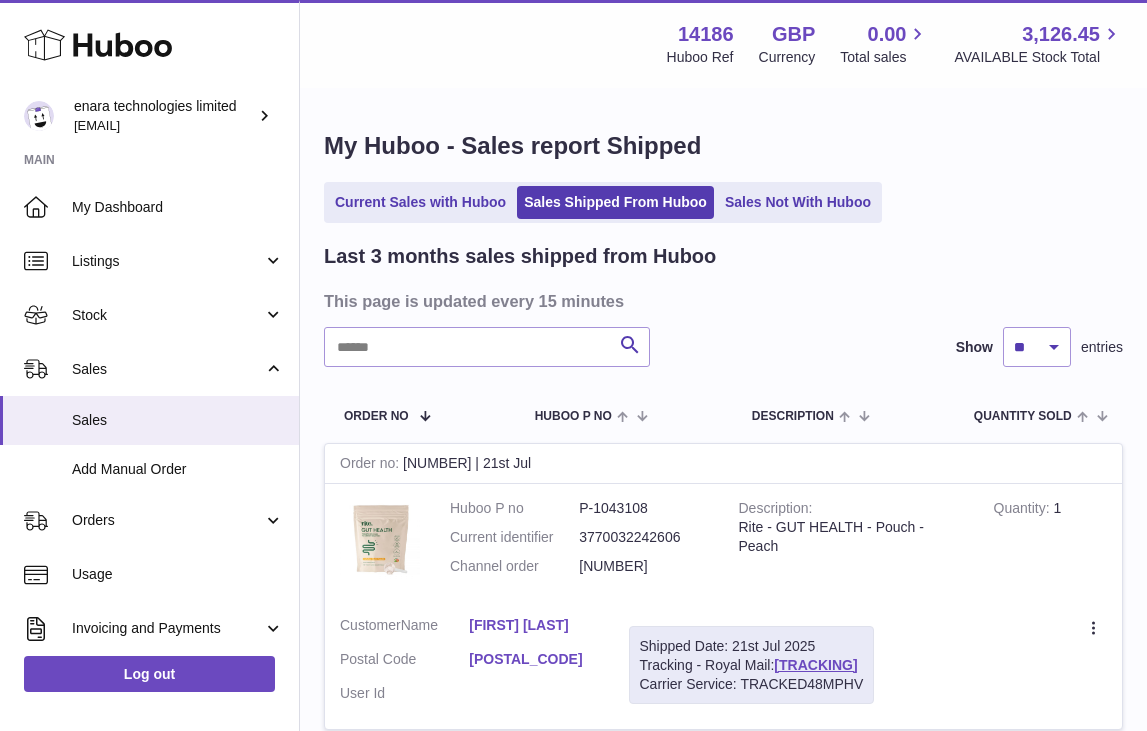 scroll, scrollTop: 0, scrollLeft: 0, axis: both 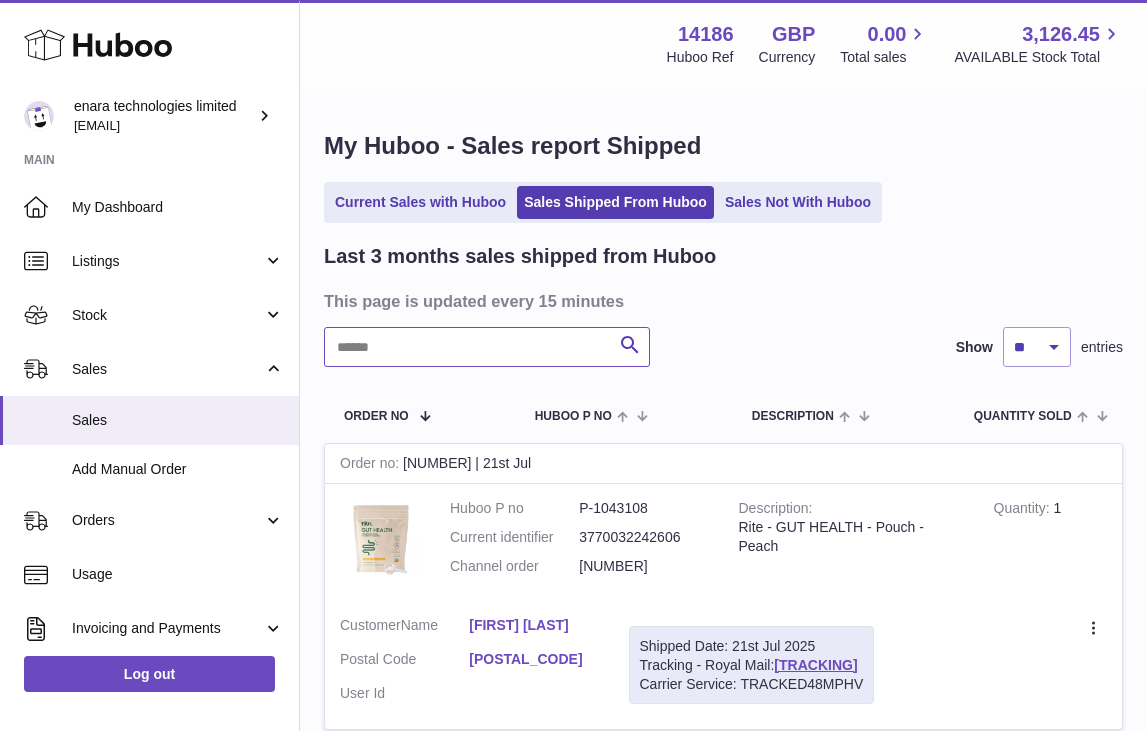 click at bounding box center [487, 347] 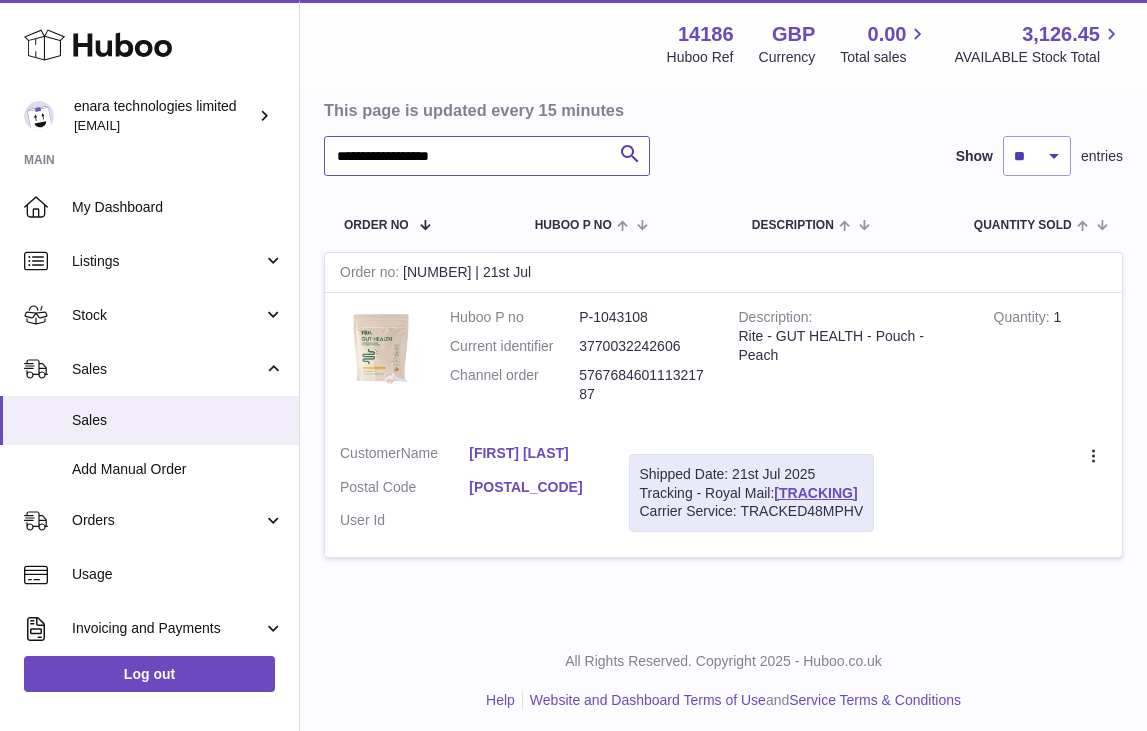 scroll, scrollTop: 190, scrollLeft: 0, axis: vertical 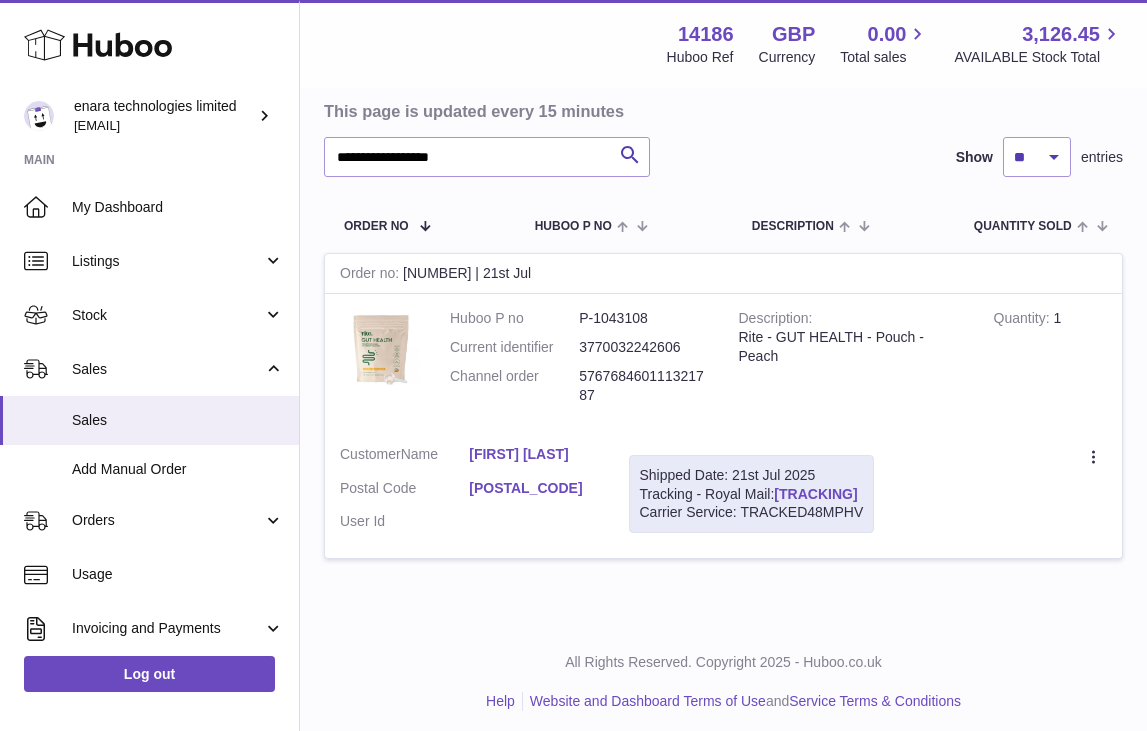 drag, startPoint x: 890, startPoint y: 484, endPoint x: 780, endPoint y: 488, distance: 110.0727 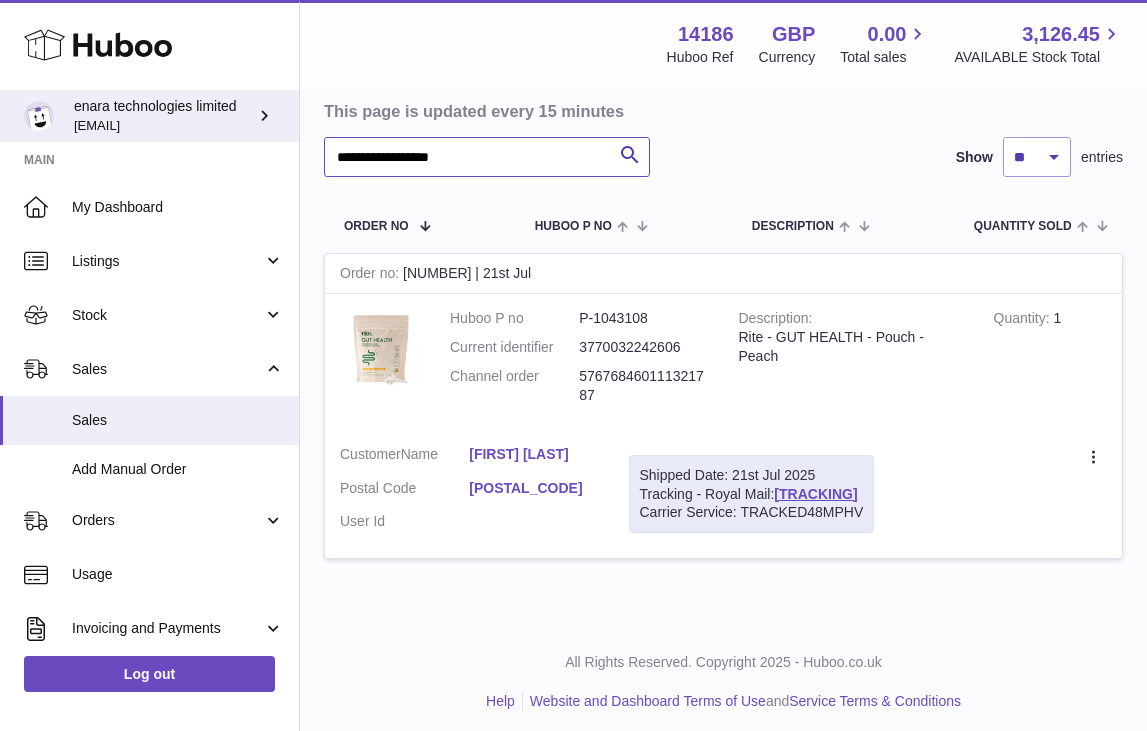 drag, startPoint x: 492, startPoint y: 164, endPoint x: 136, endPoint y: 131, distance: 357.5262 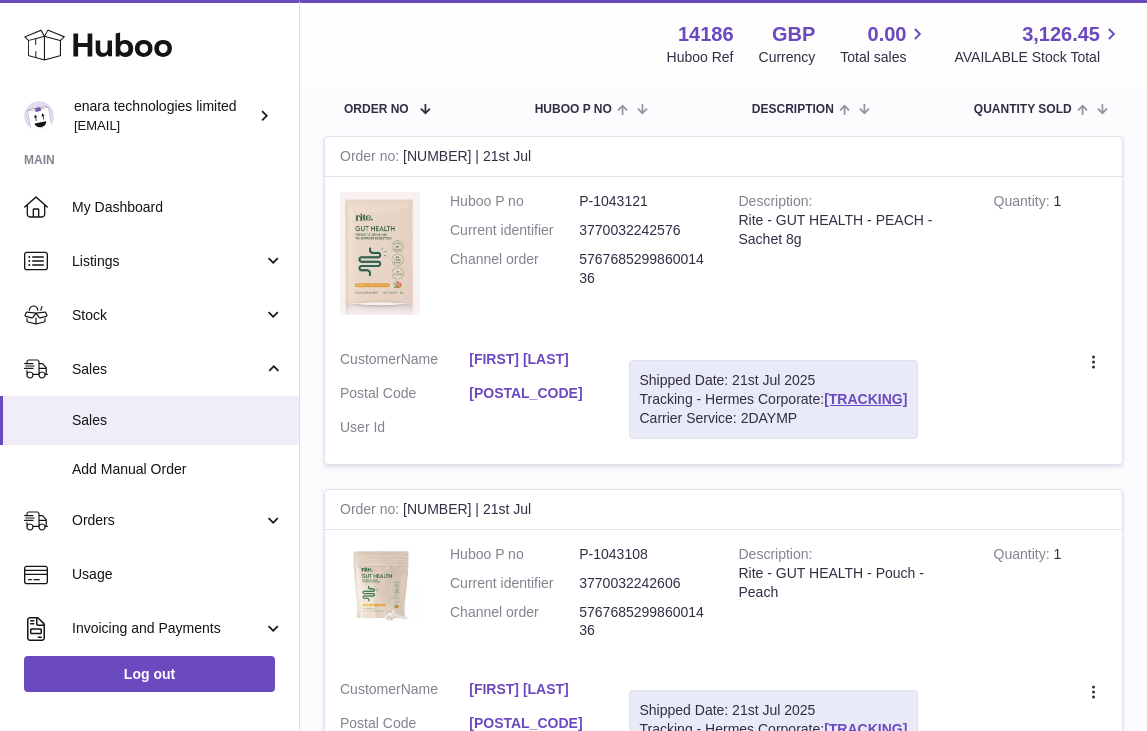 scroll, scrollTop: 307, scrollLeft: 0, axis: vertical 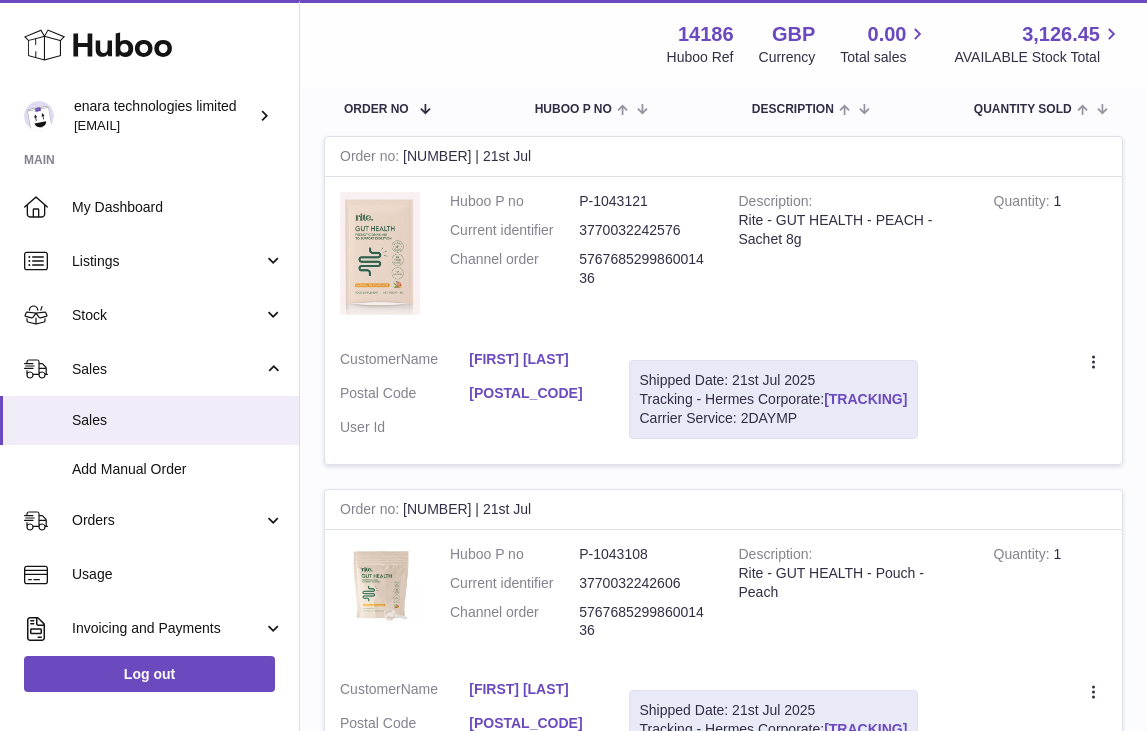 drag, startPoint x: 962, startPoint y: 392, endPoint x: 831, endPoint y: 394, distance: 131.01526 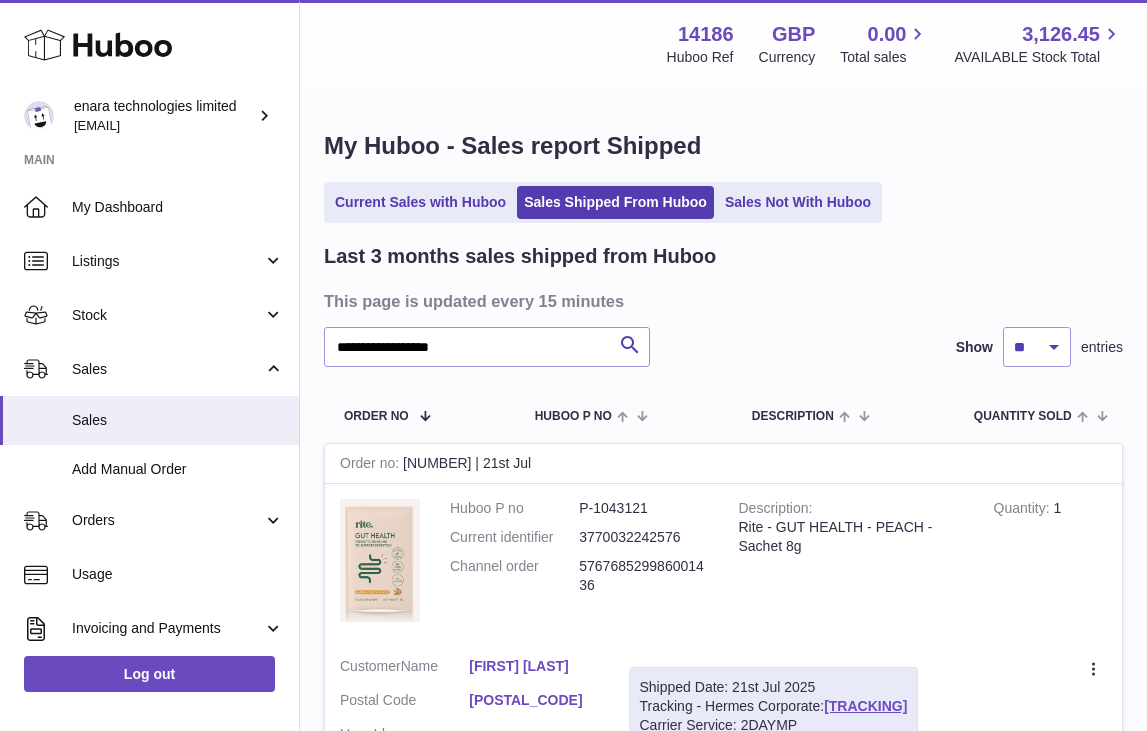 scroll, scrollTop: 0, scrollLeft: 0, axis: both 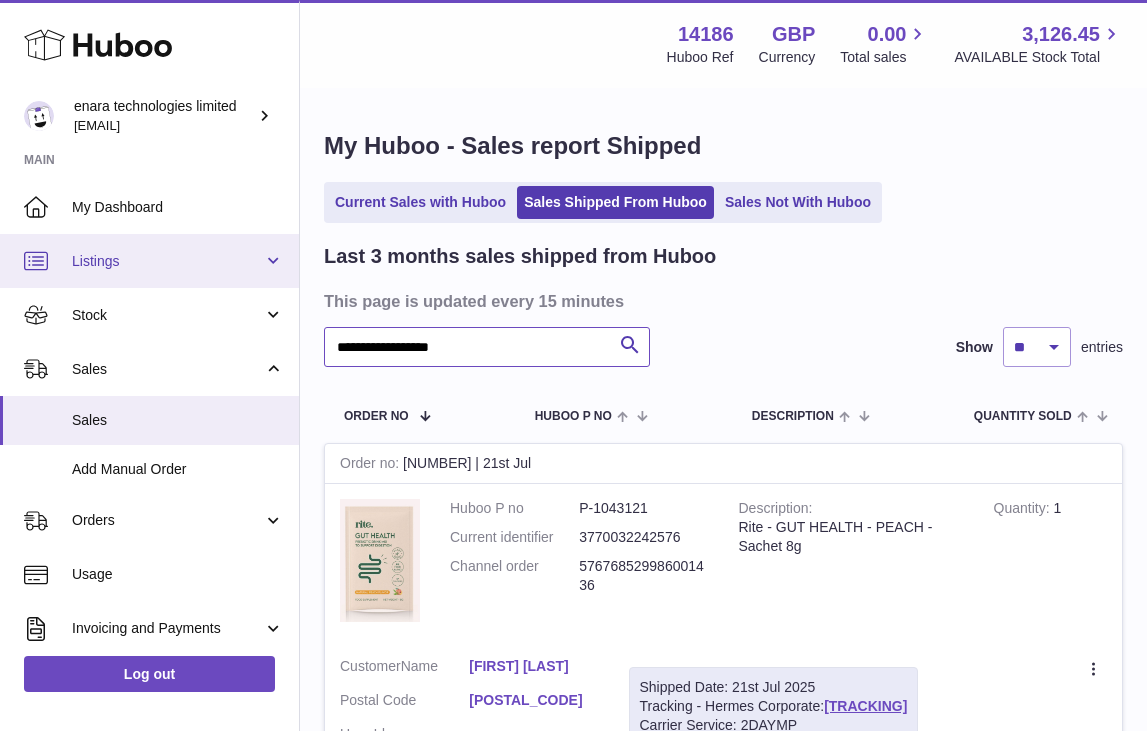 drag, startPoint x: 516, startPoint y: 350, endPoint x: 85, endPoint y: 259, distance: 440.50198 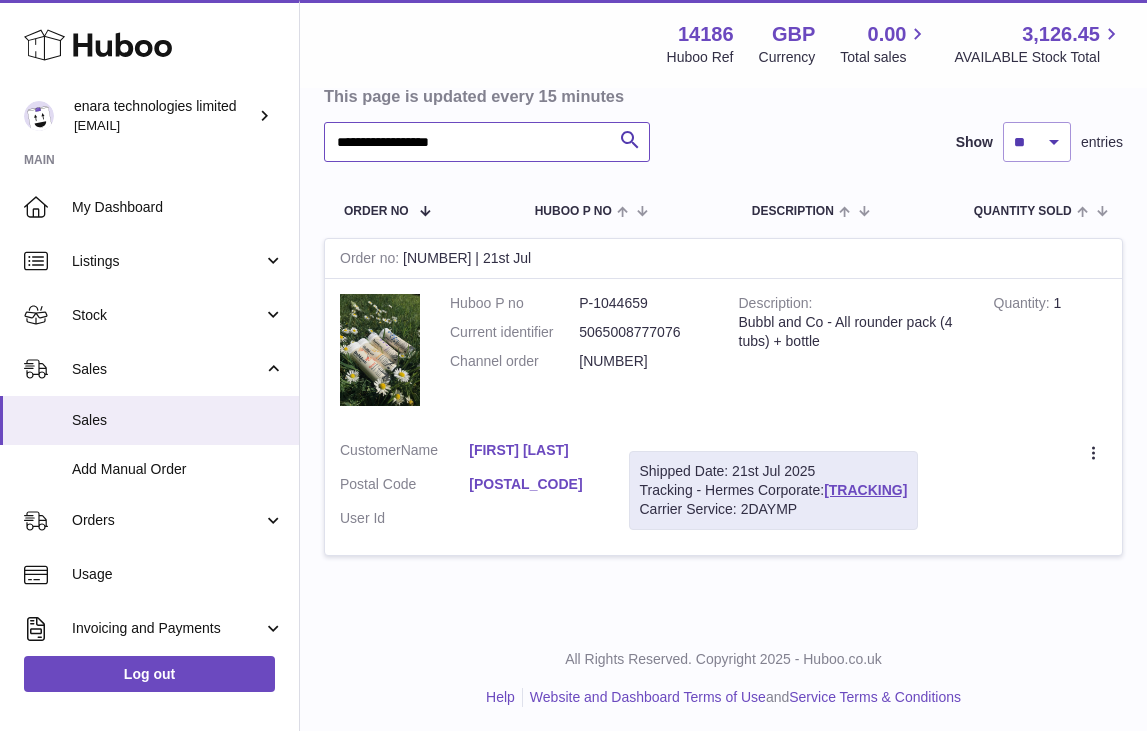 scroll, scrollTop: 204, scrollLeft: 0, axis: vertical 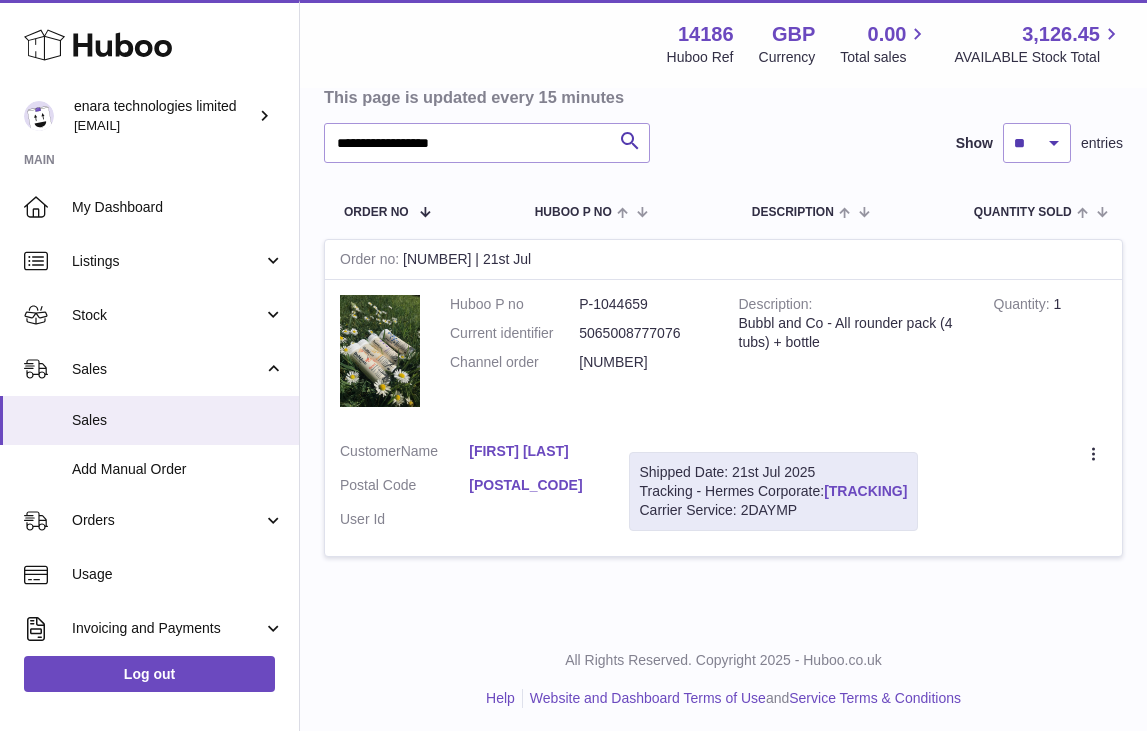 drag, startPoint x: 963, startPoint y: 485, endPoint x: 832, endPoint y: 490, distance: 131.09538 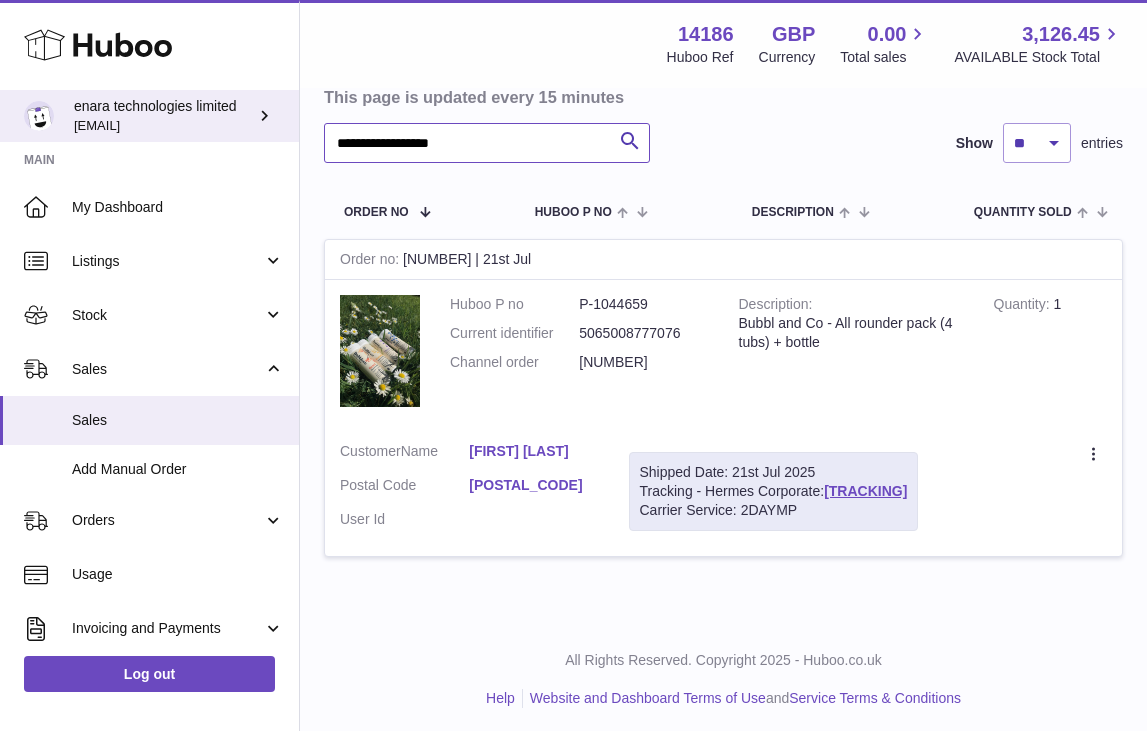 drag, startPoint x: 491, startPoint y: 145, endPoint x: 182, endPoint y: 119, distance: 310.09192 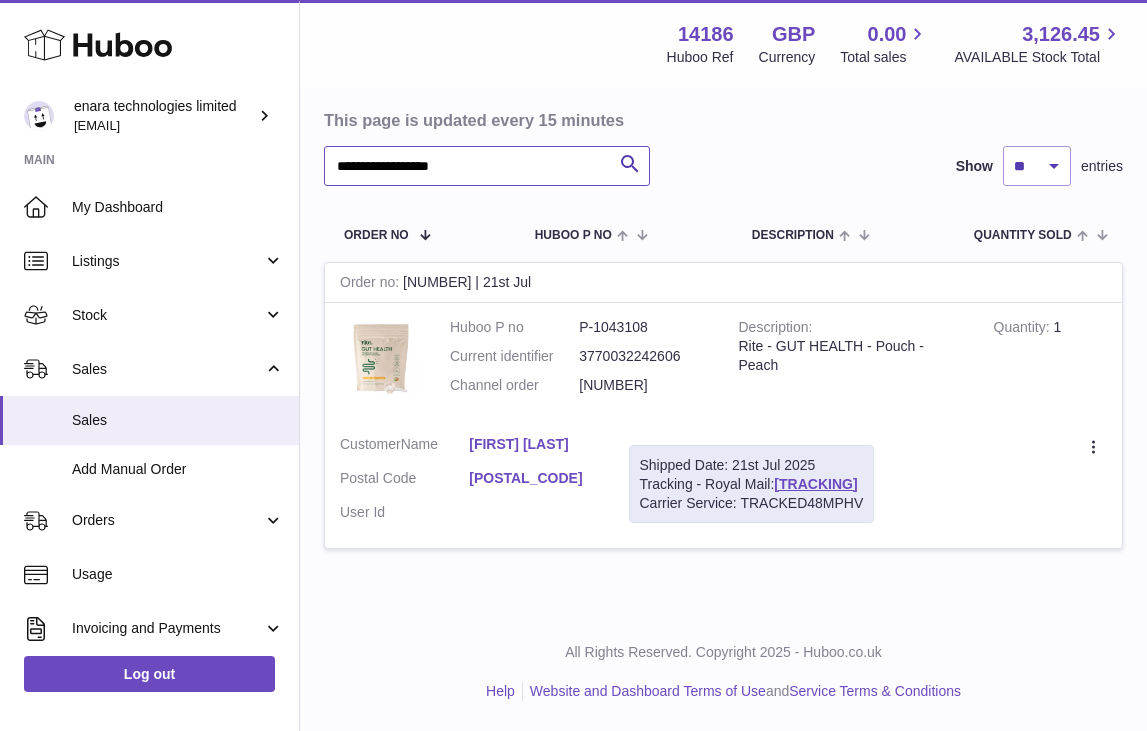 scroll, scrollTop: 190, scrollLeft: 0, axis: vertical 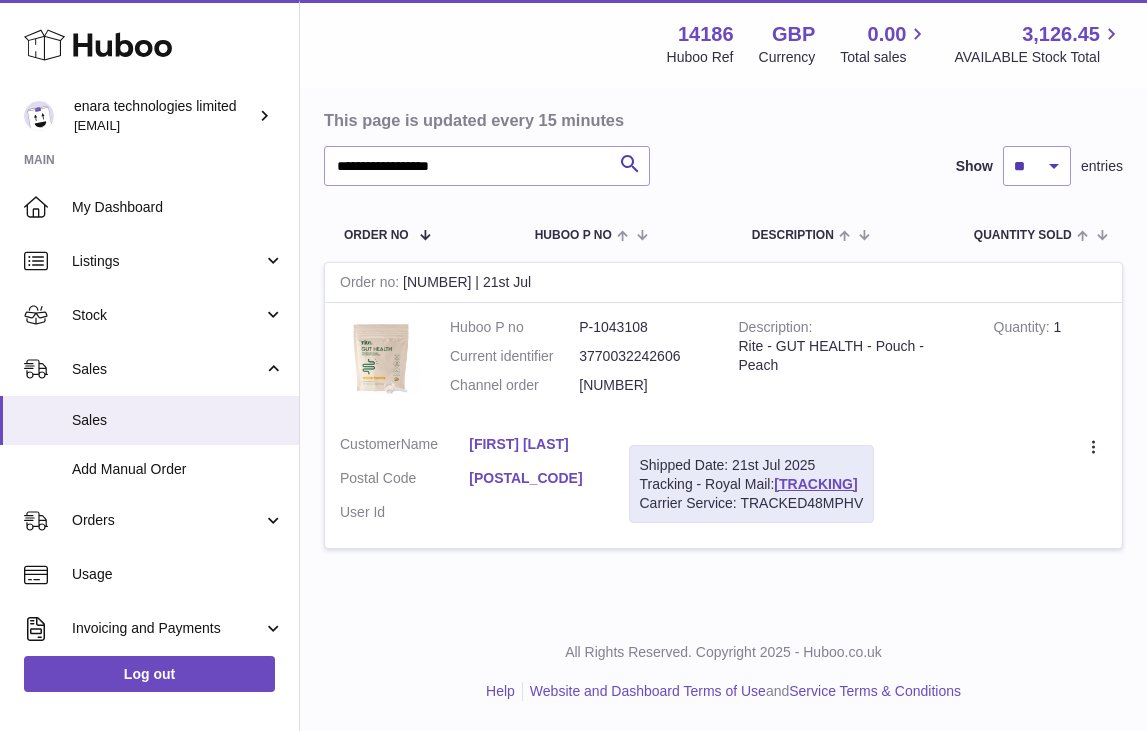 drag, startPoint x: 887, startPoint y: 483, endPoint x: 917, endPoint y: 488, distance: 30.413813 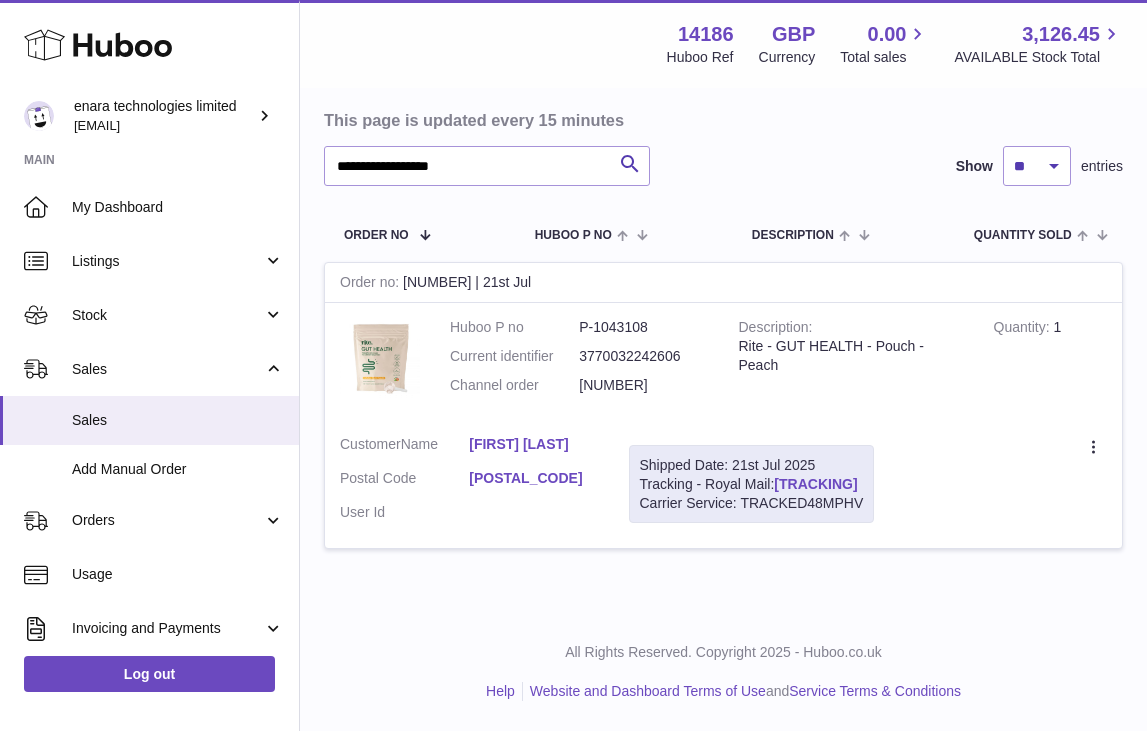 drag, startPoint x: 891, startPoint y: 488, endPoint x: 782, endPoint y: 492, distance: 109.07337 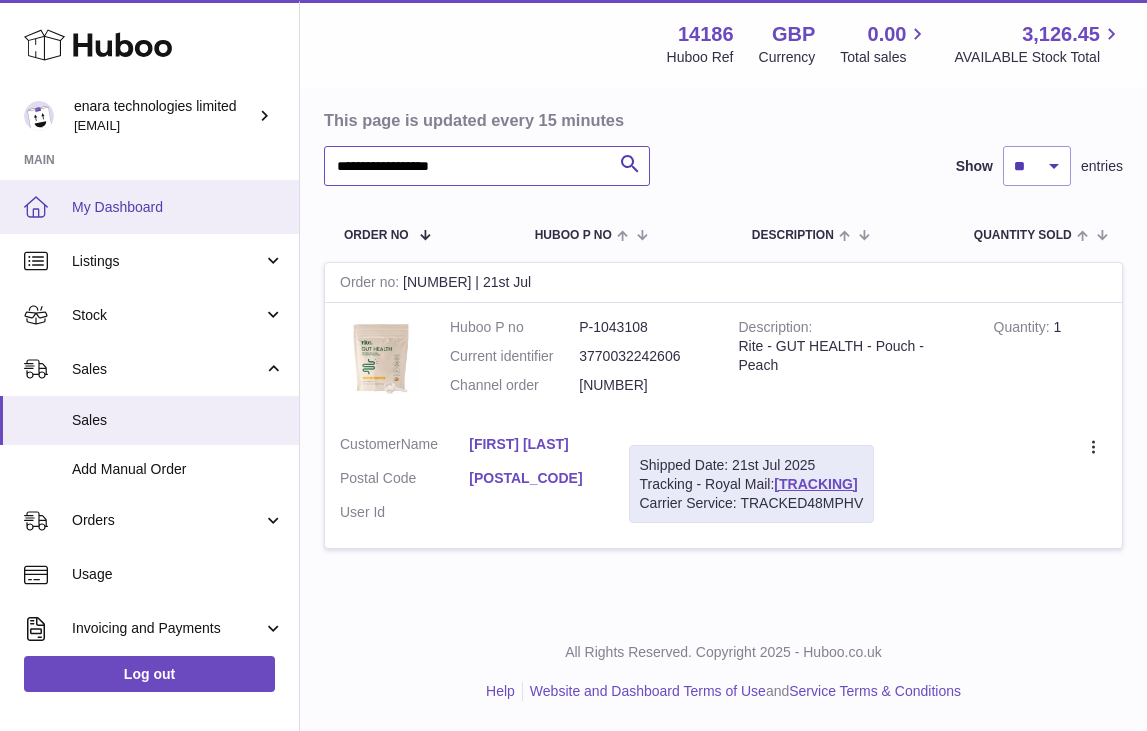 drag, startPoint x: 528, startPoint y: 156, endPoint x: 176, endPoint y: 199, distance: 354.6167 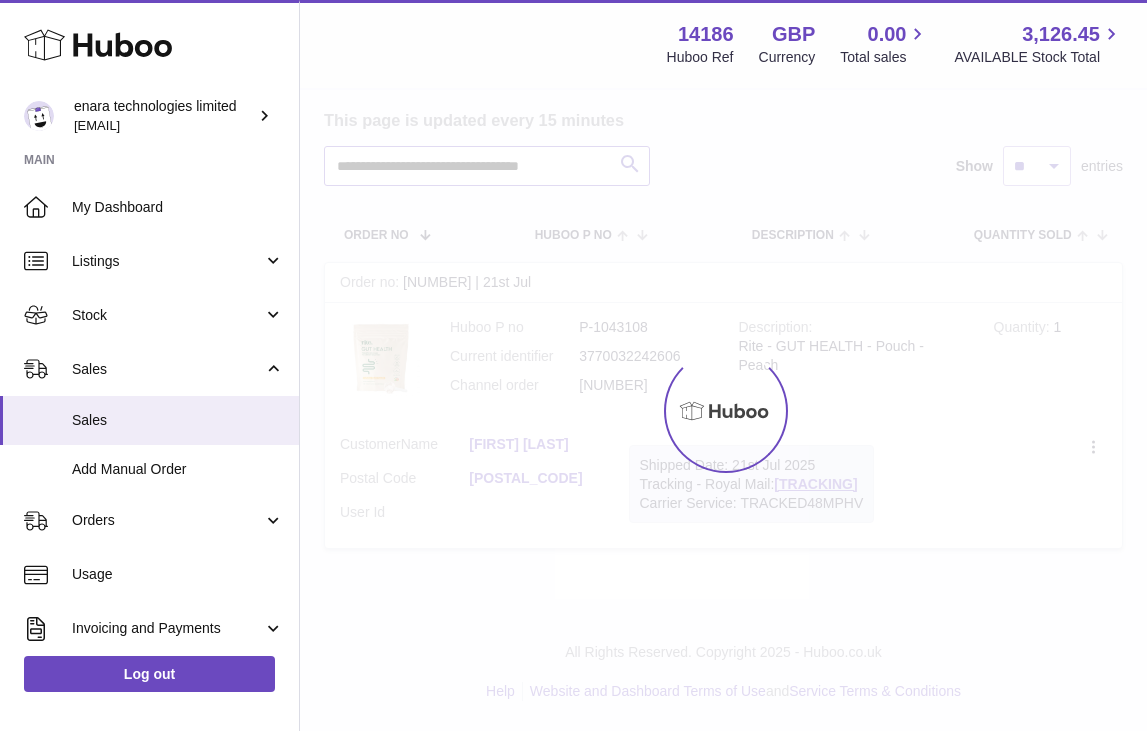 scroll, scrollTop: 0, scrollLeft: 0, axis: both 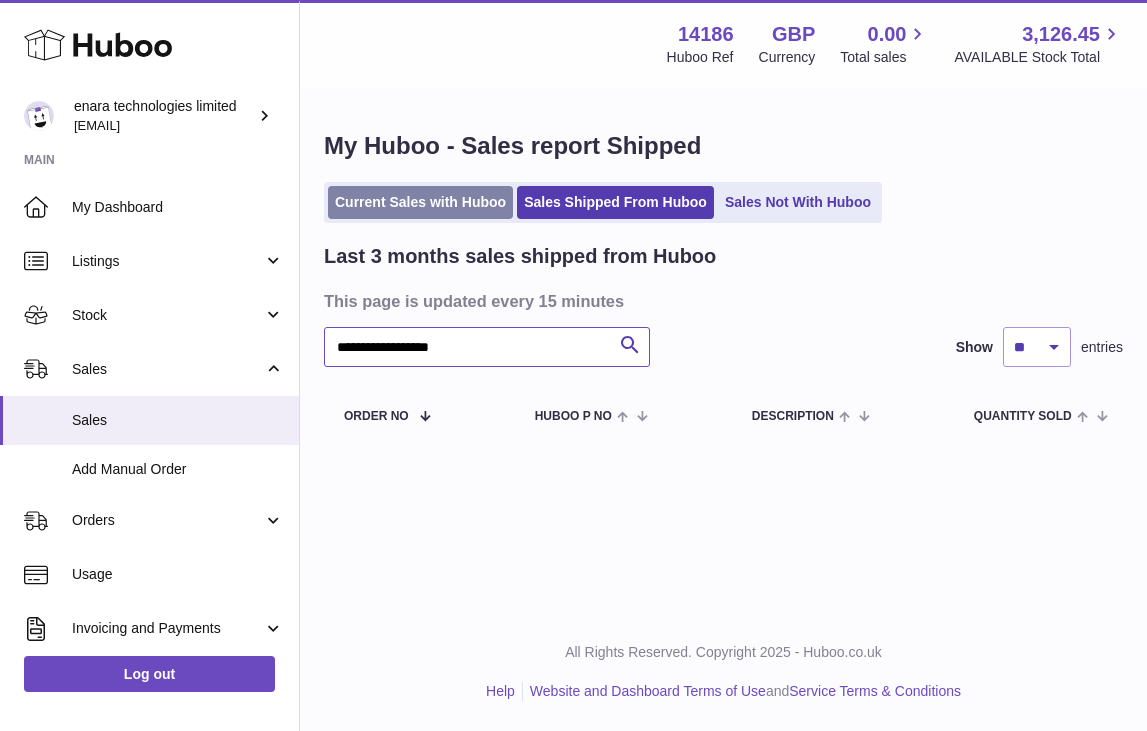 type on "**********" 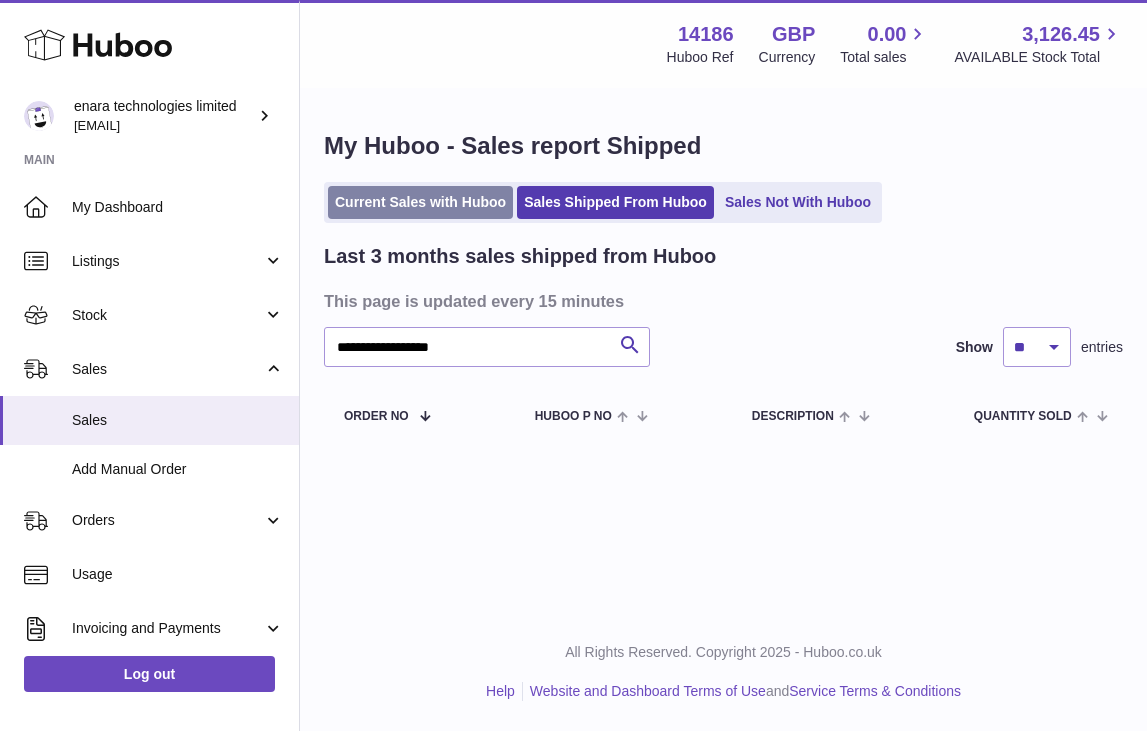 click on "Current Sales with Huboo" at bounding box center (420, 202) 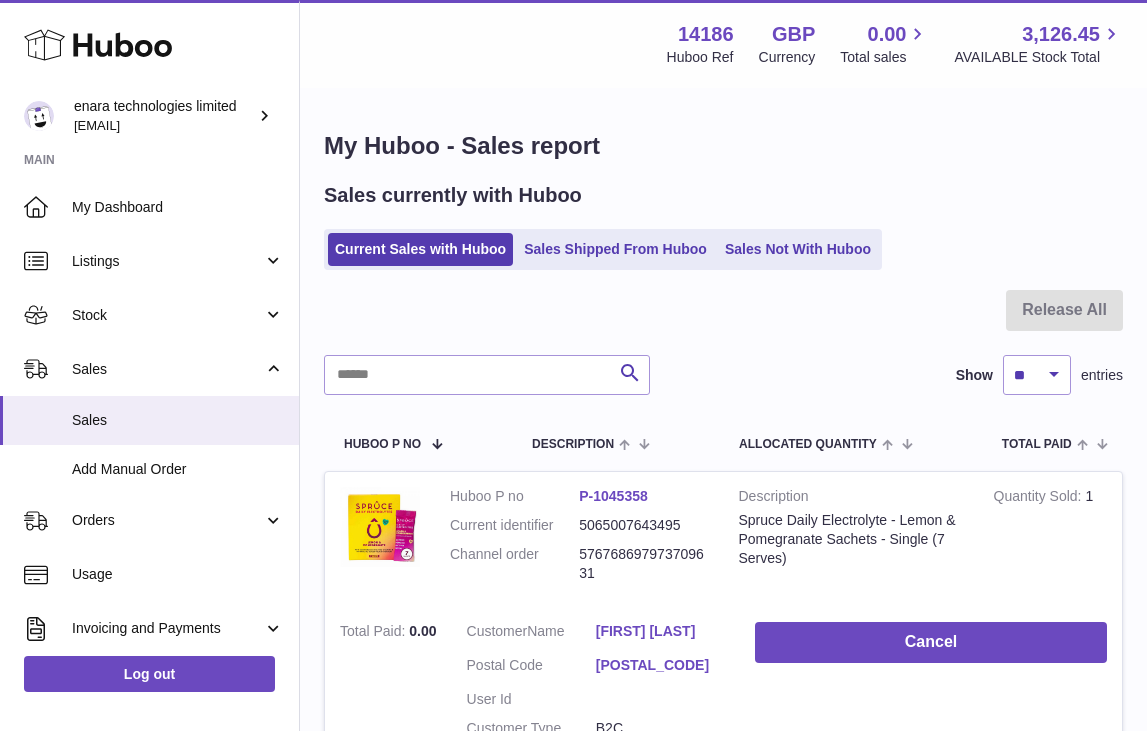 scroll, scrollTop: 0, scrollLeft: 0, axis: both 